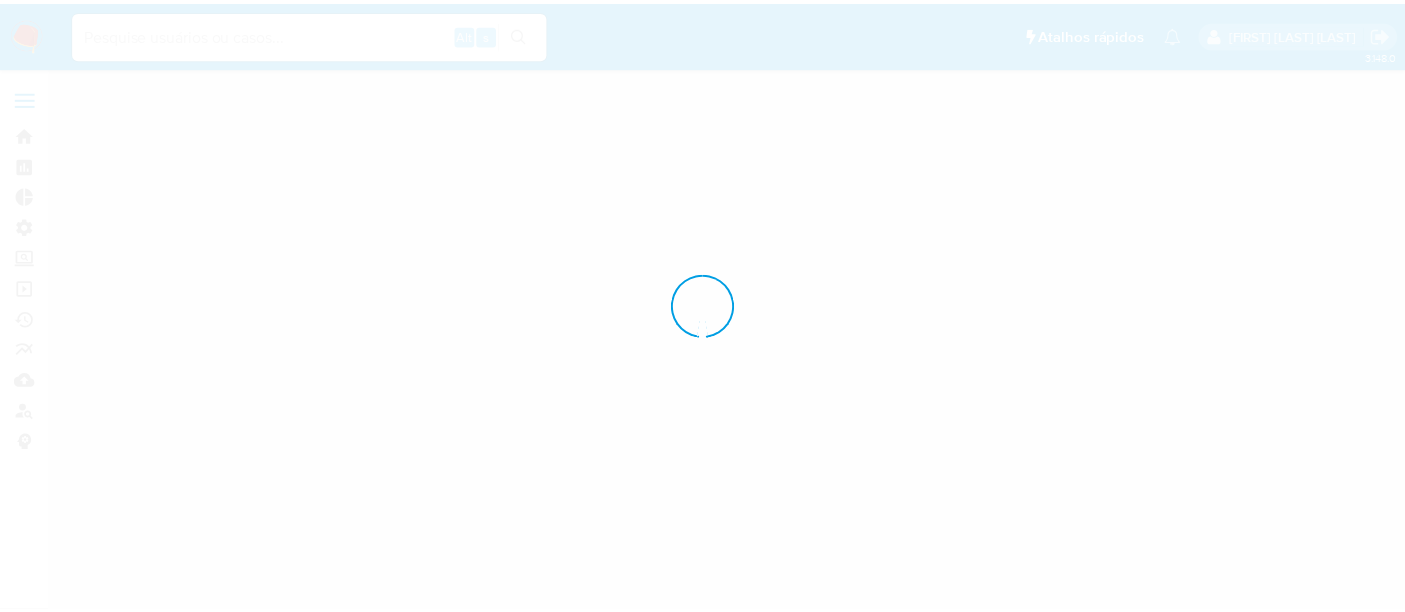scroll, scrollTop: 0, scrollLeft: 0, axis: both 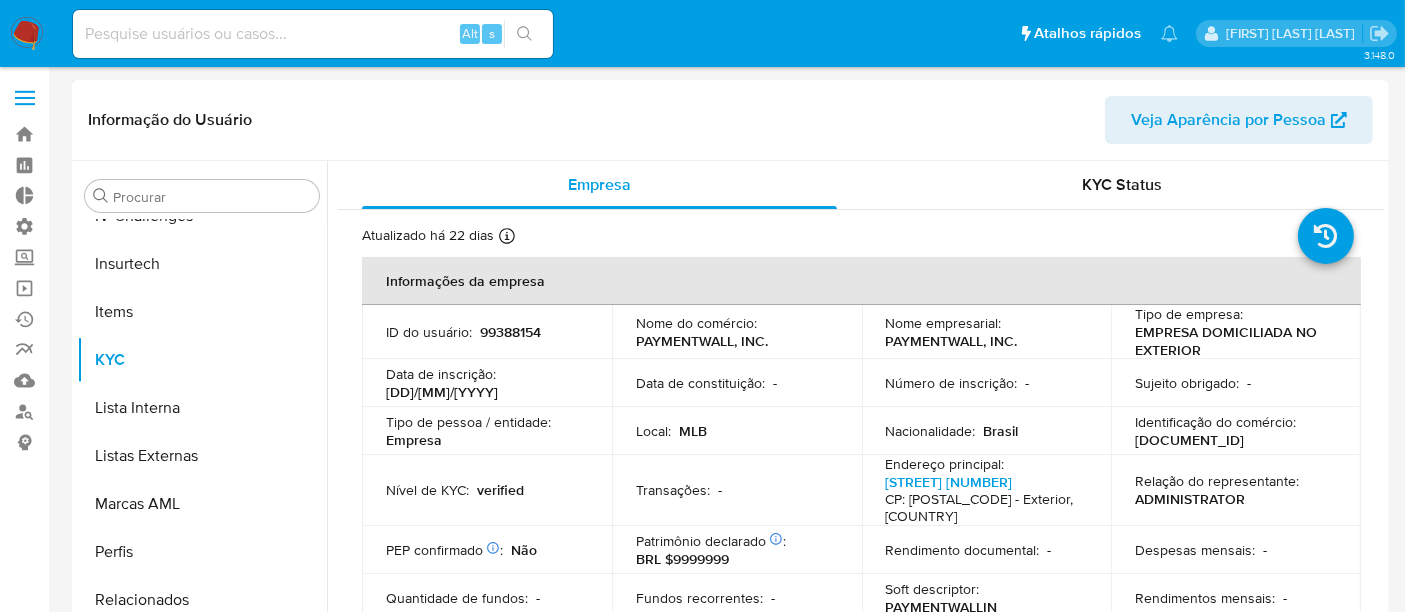 select on "10" 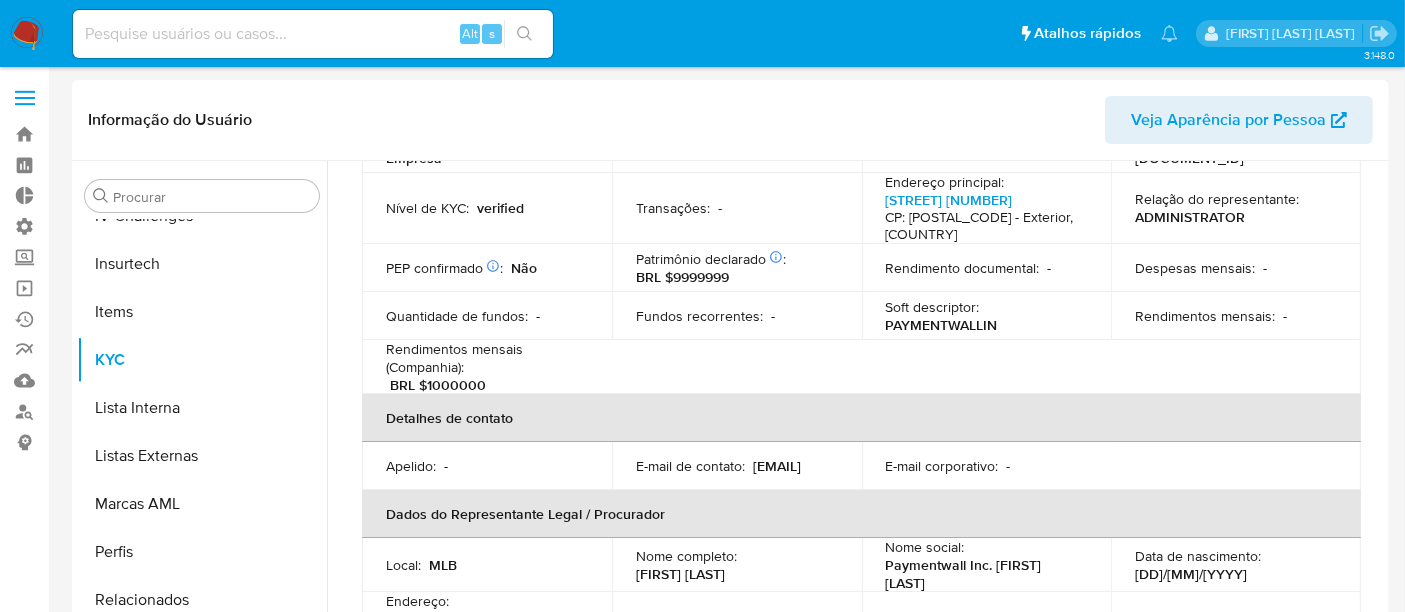 scroll, scrollTop: 333, scrollLeft: 0, axis: vertical 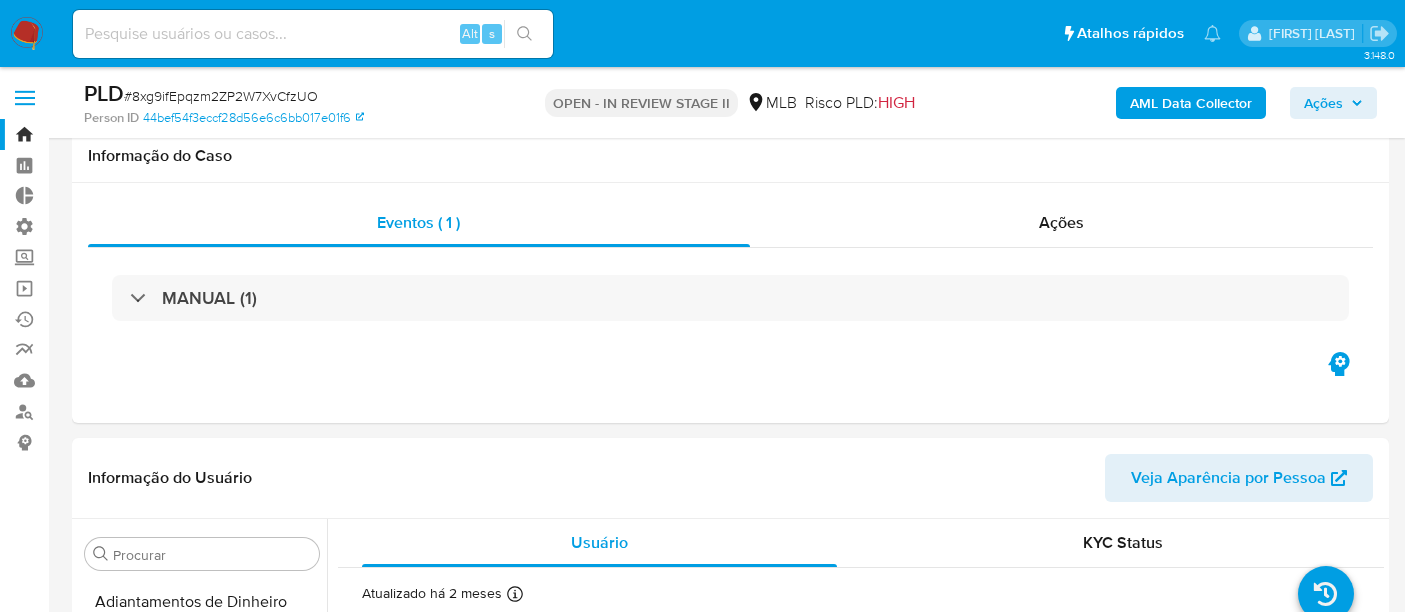 select on "10" 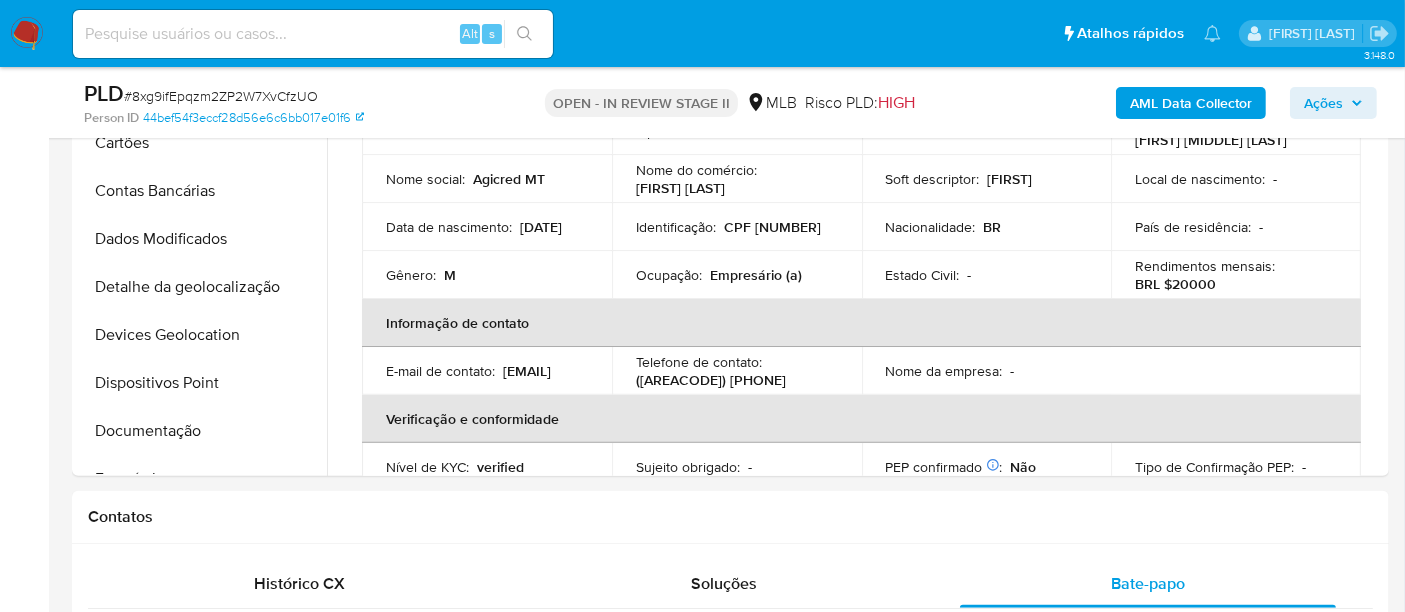 scroll, scrollTop: 844, scrollLeft: 0, axis: vertical 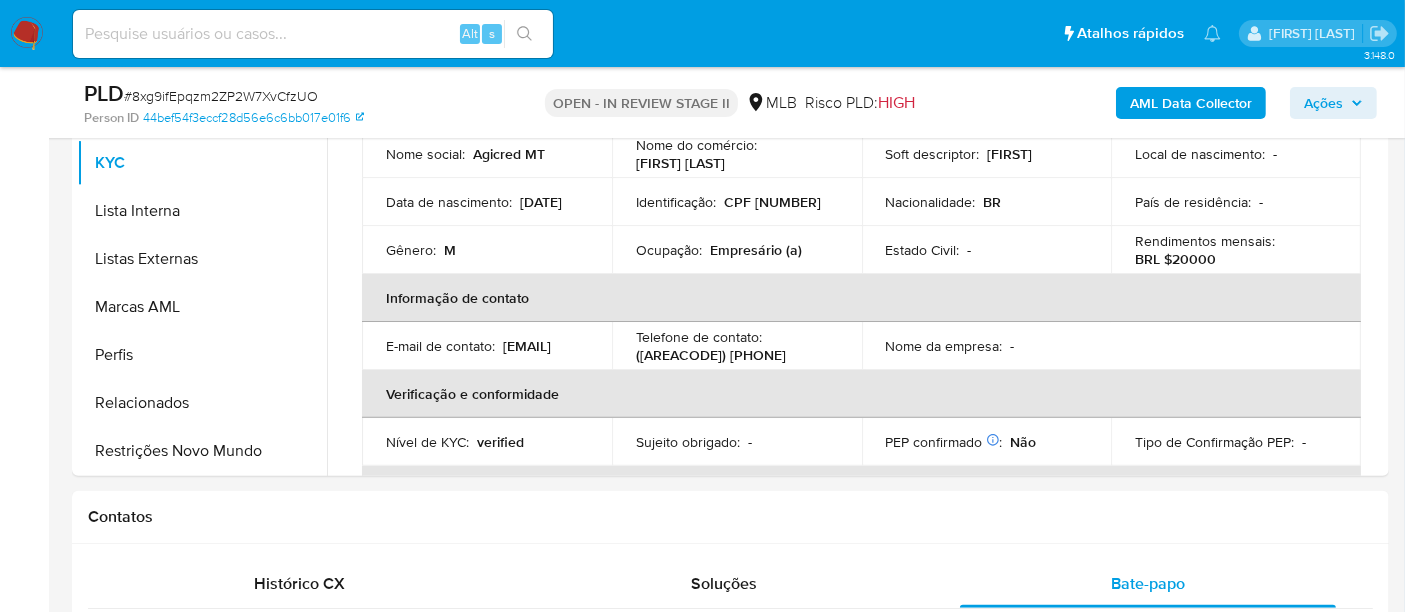 click at bounding box center (313, 34) 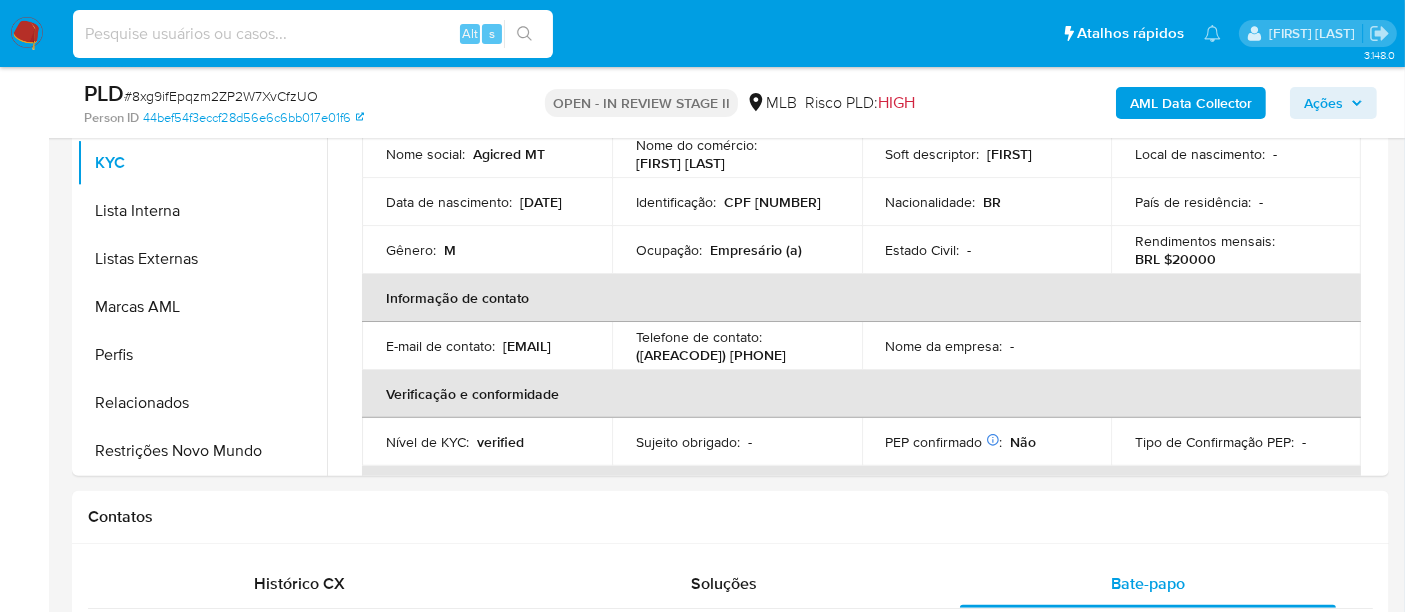 paste on "[NUMBER]" 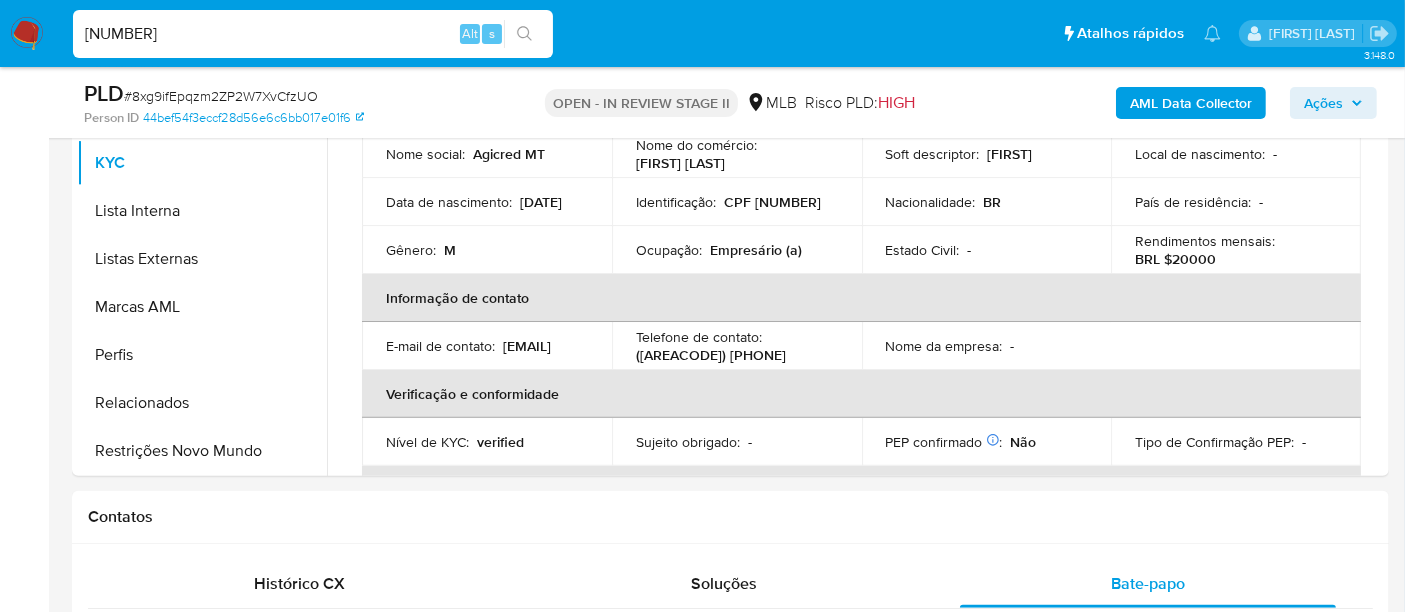 type on "[NUMBER]" 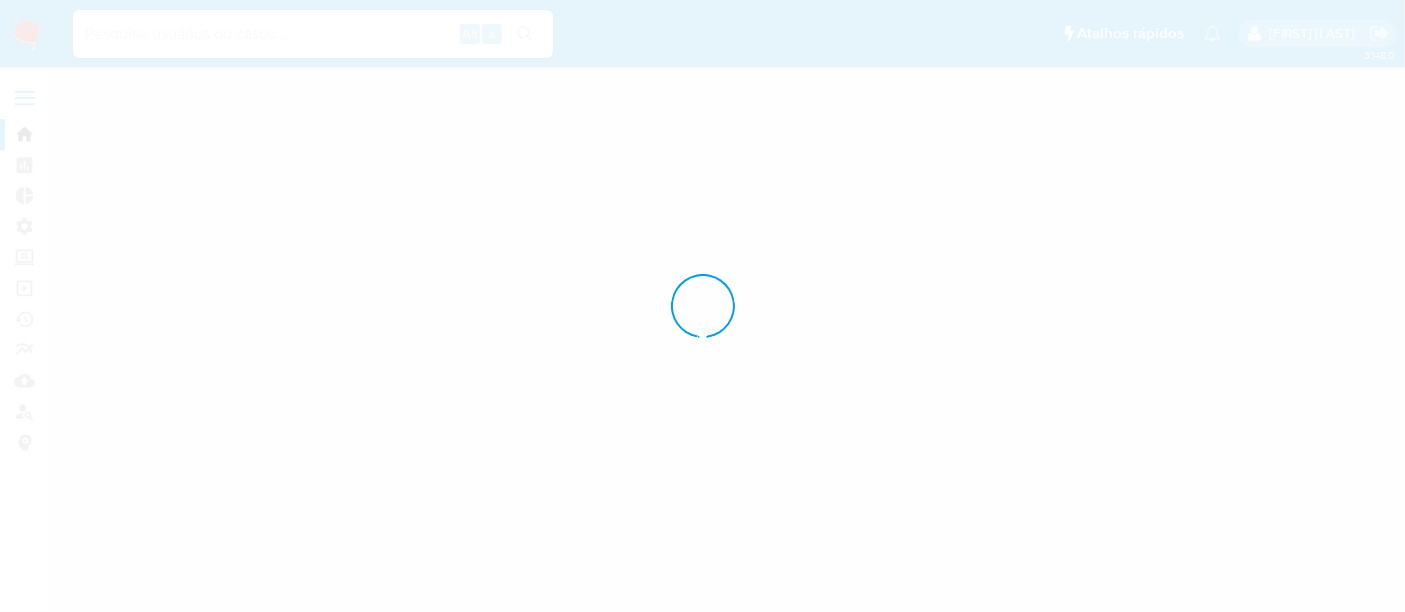 scroll, scrollTop: 0, scrollLeft: 0, axis: both 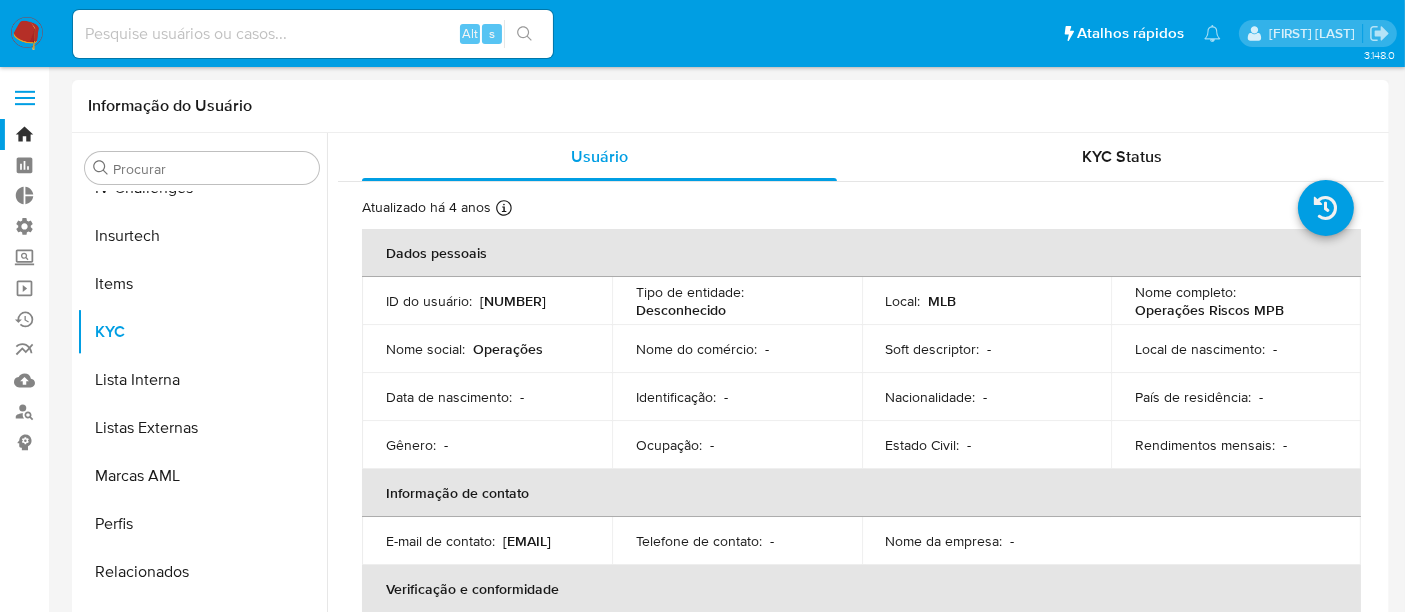 select on "10" 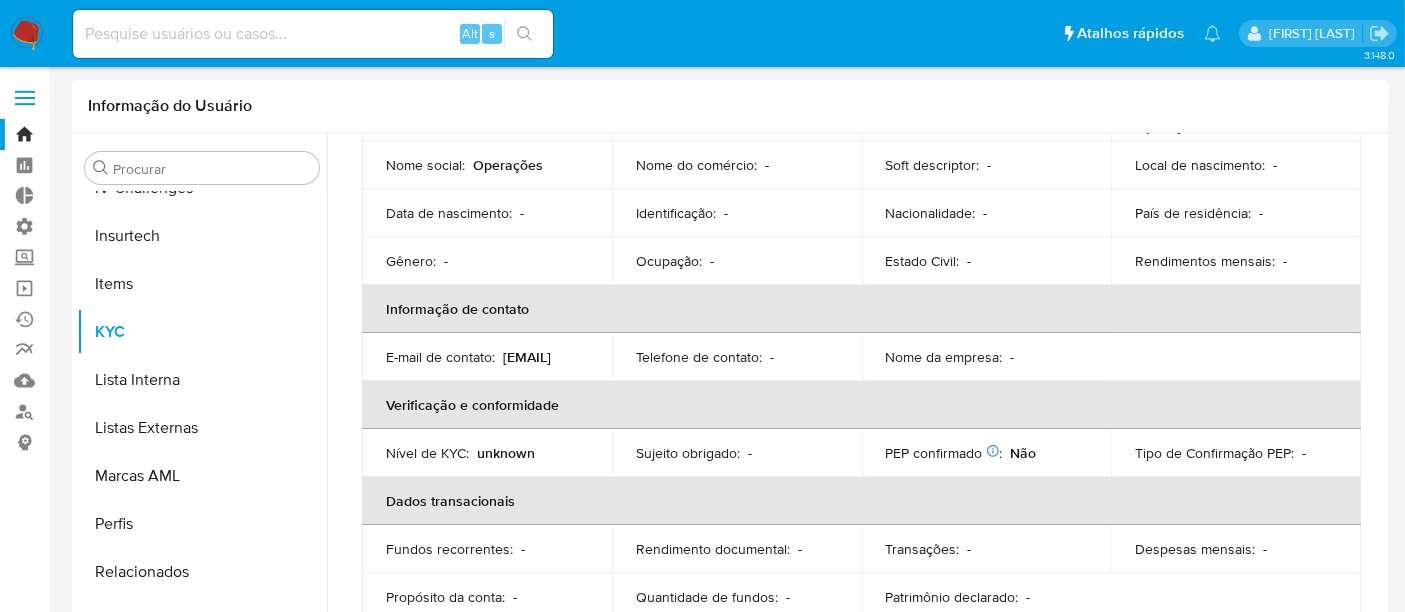 scroll, scrollTop: 191, scrollLeft: 0, axis: vertical 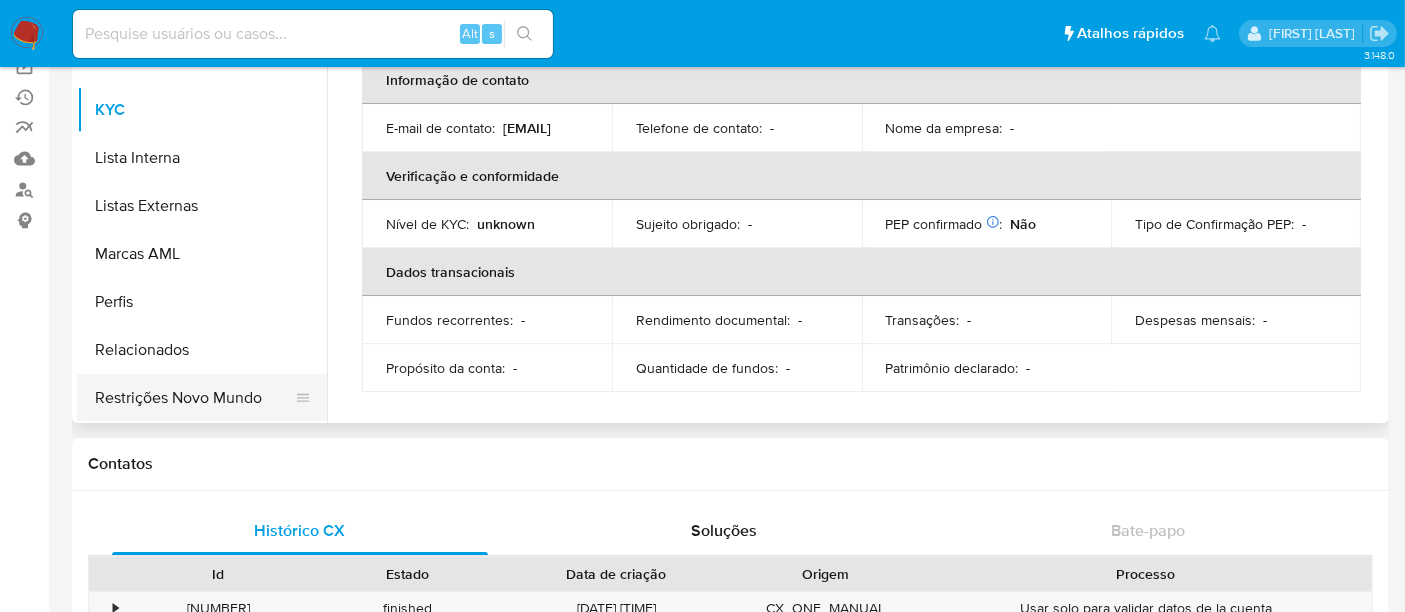 click on "Restrições Novo Mundo" at bounding box center (194, 398) 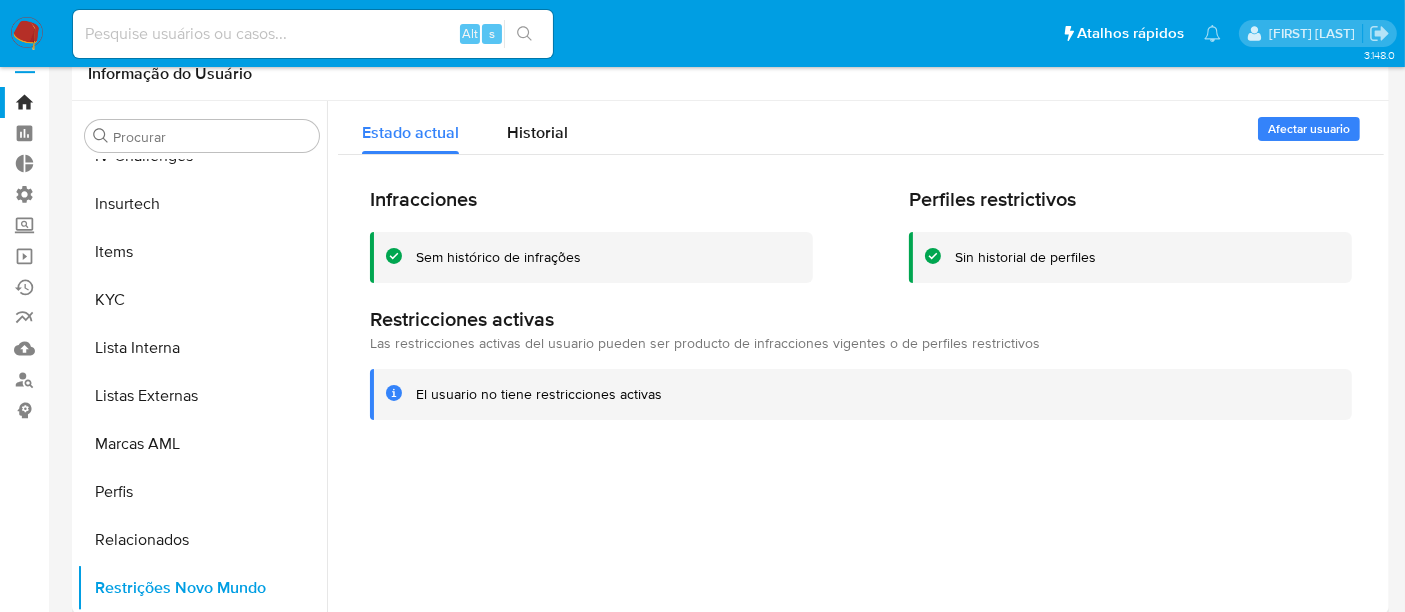 scroll, scrollTop: 0, scrollLeft: 0, axis: both 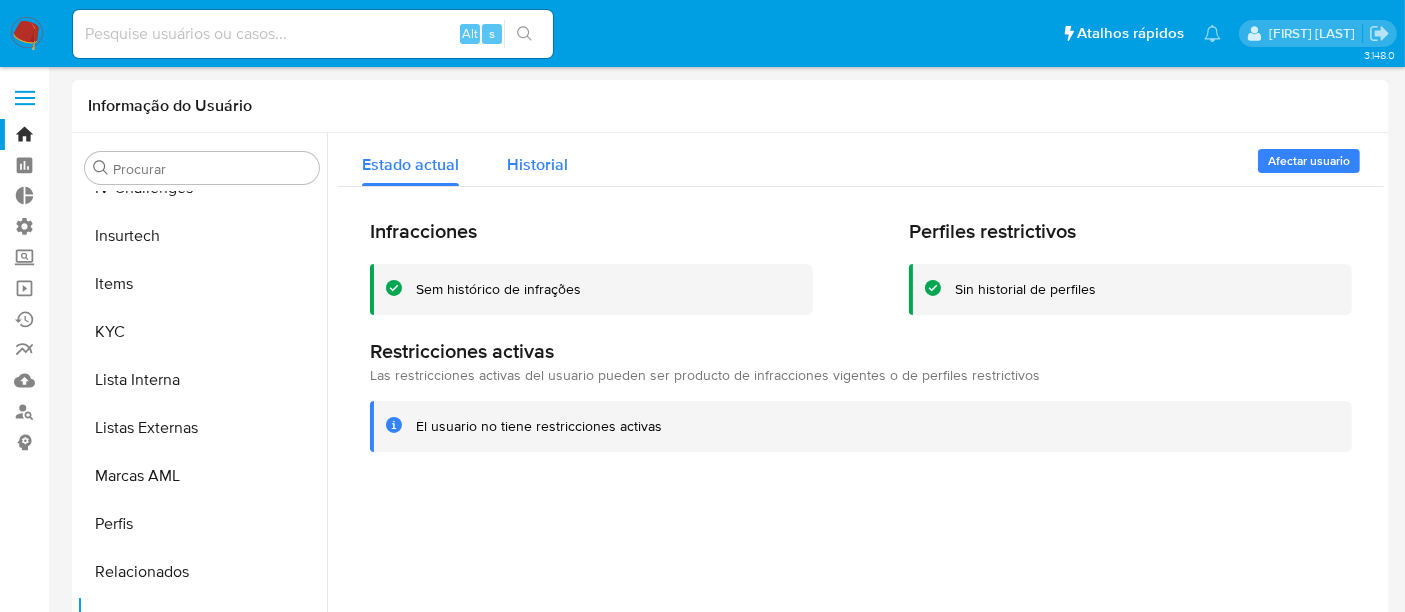click on "Historial" at bounding box center (537, 164) 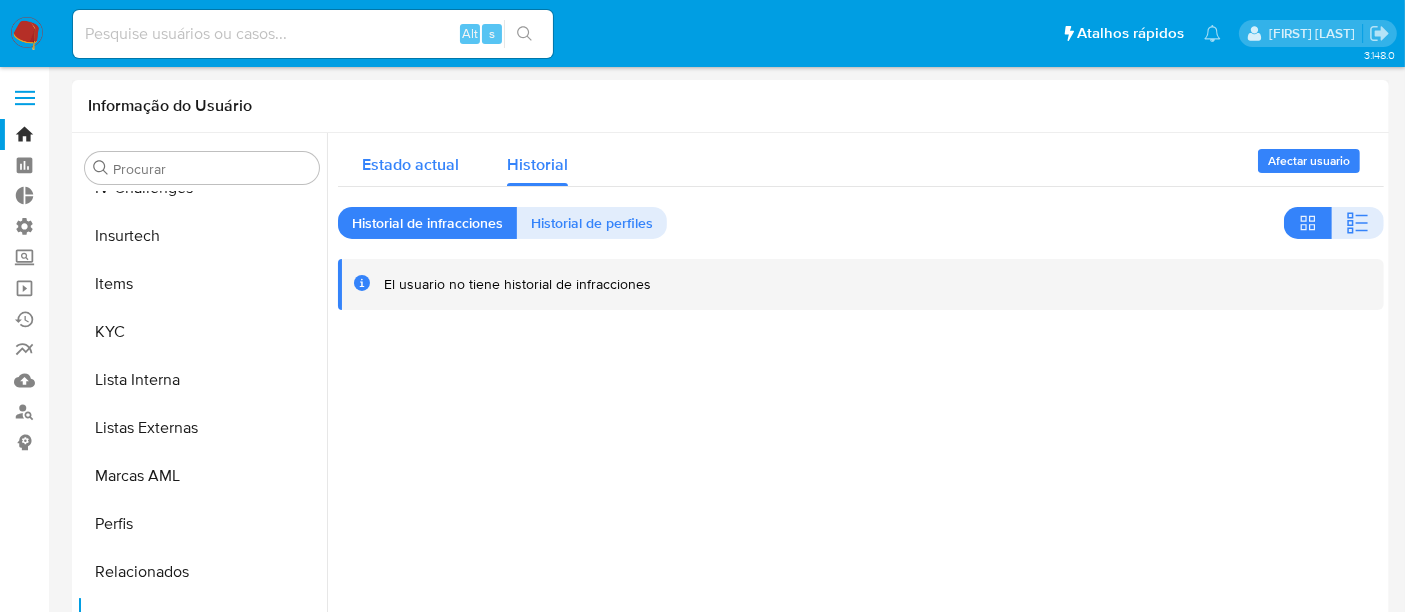 click on "Estado actual" at bounding box center (410, 159) 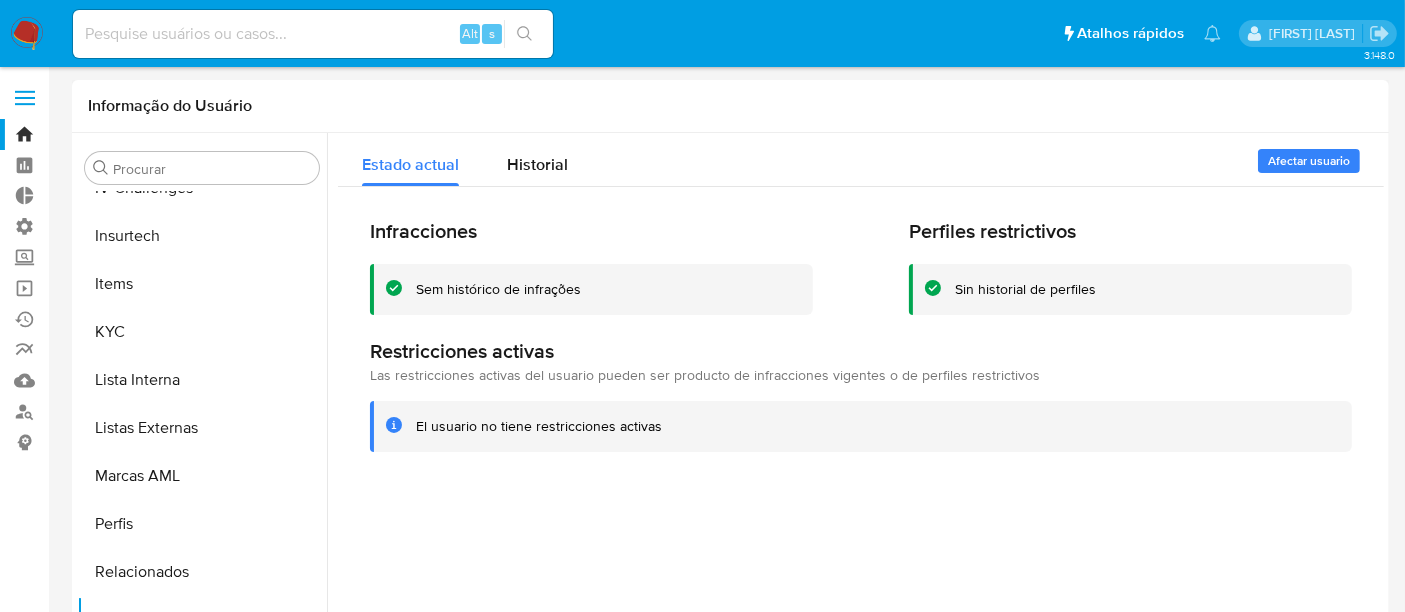 type 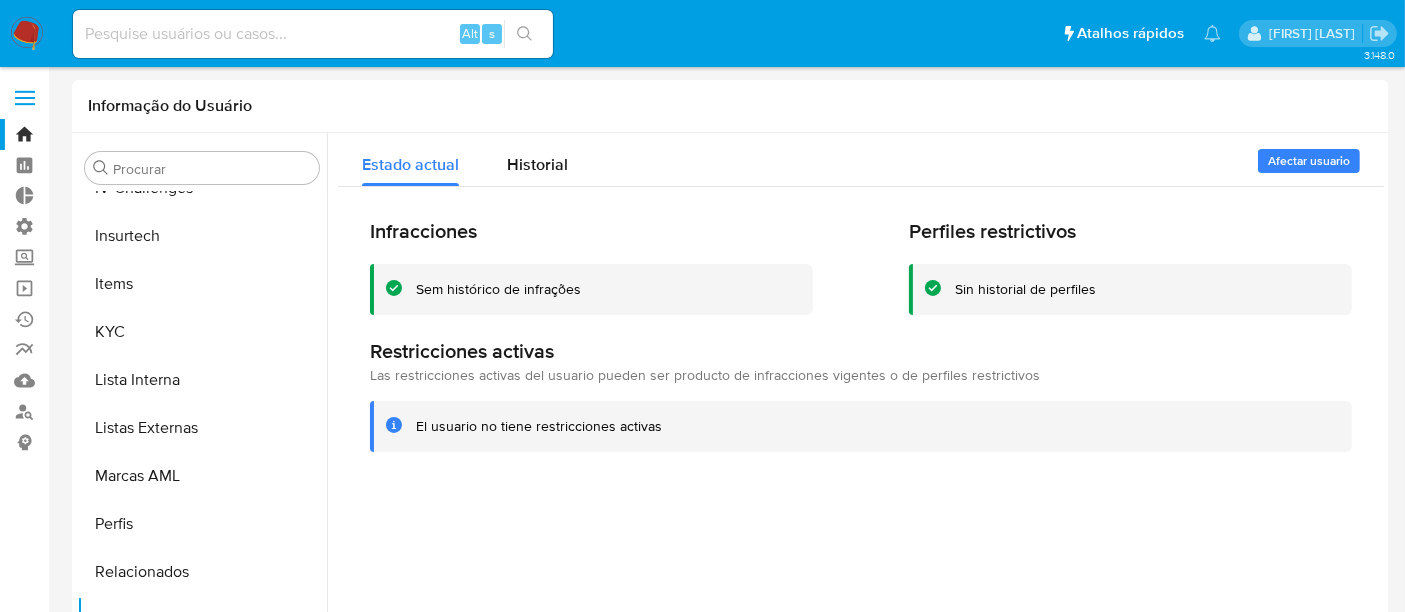 click at bounding box center (313, 34) 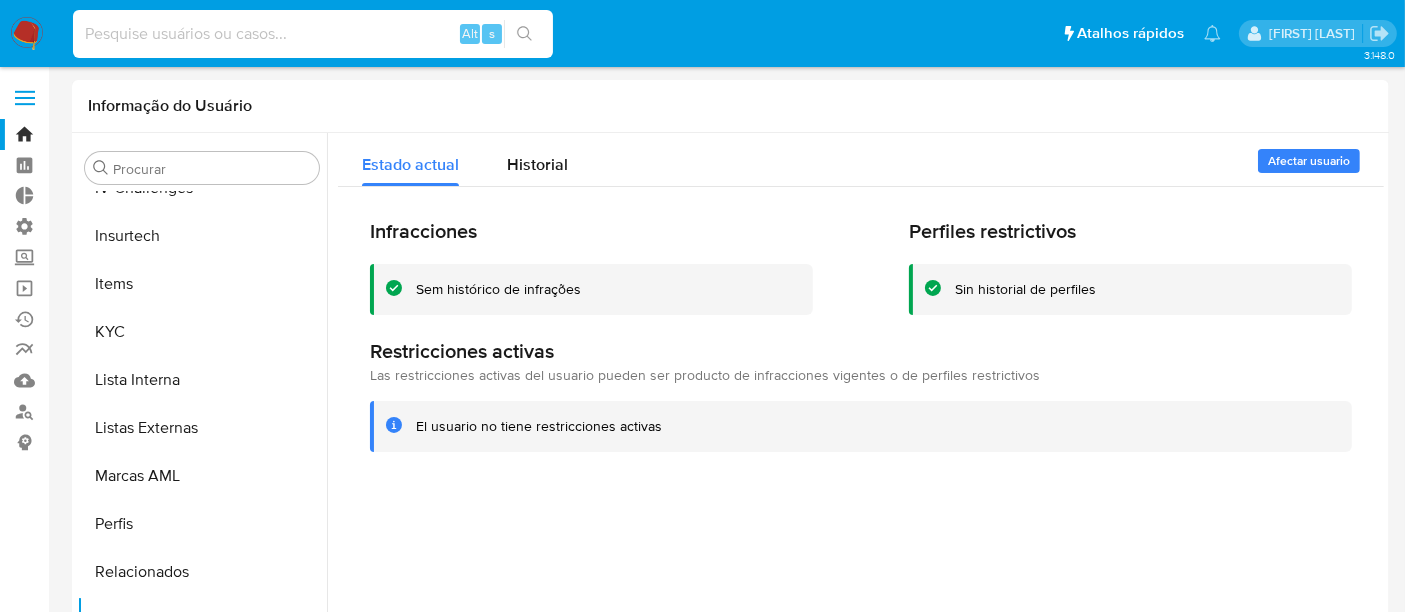 paste on "487050667" 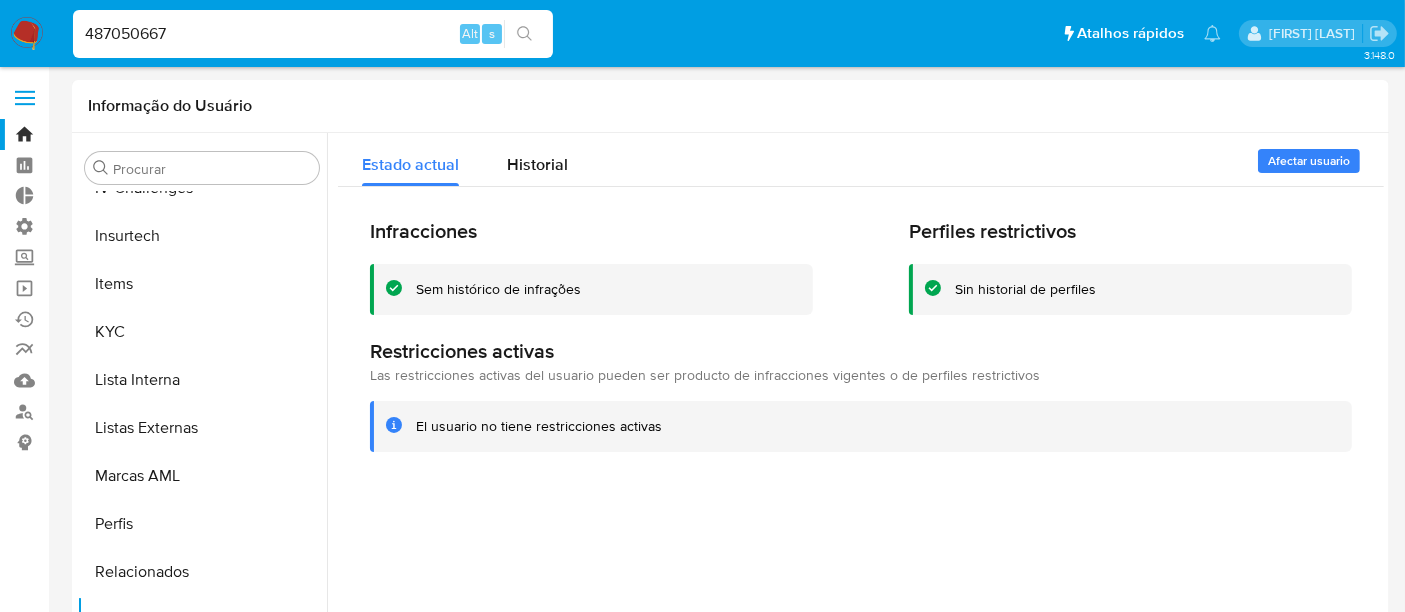 type on "487050667" 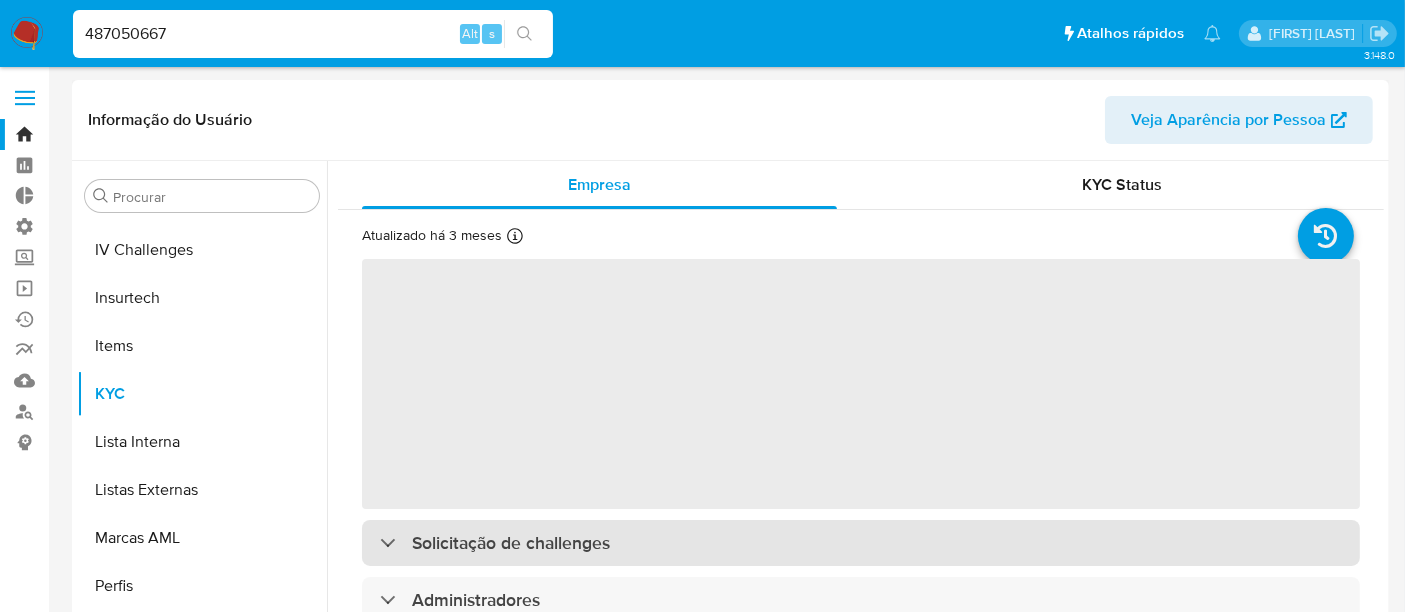 scroll, scrollTop: 844, scrollLeft: 0, axis: vertical 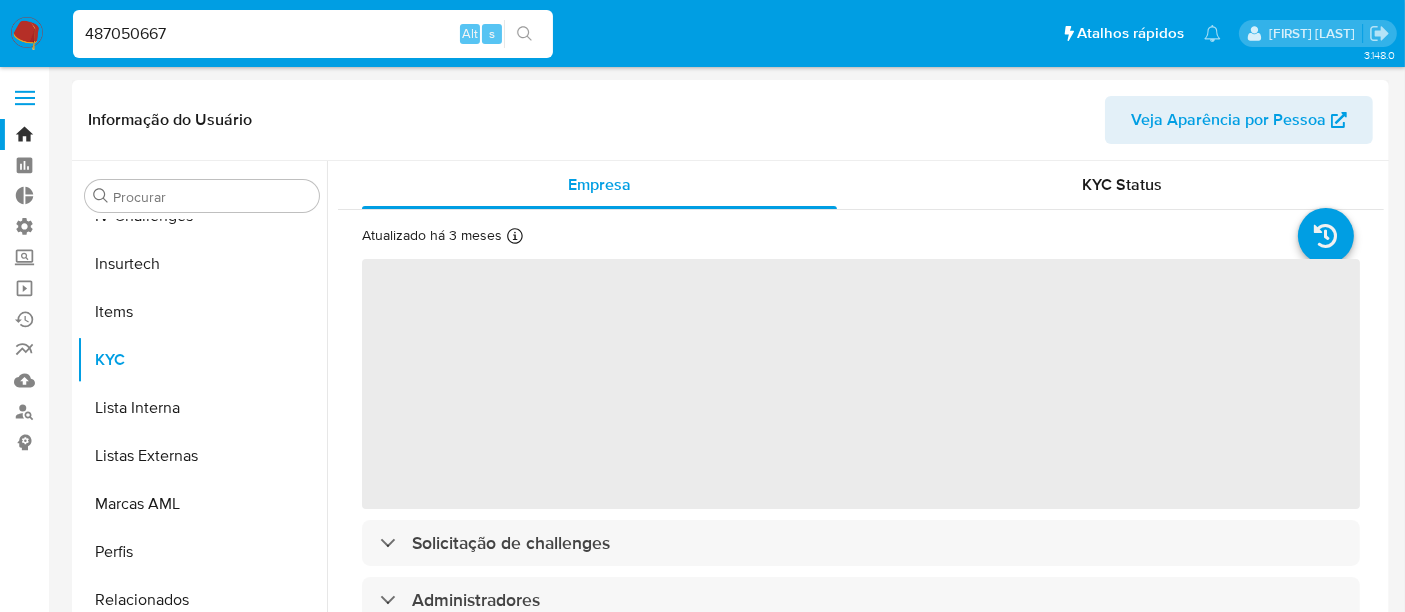select on "10" 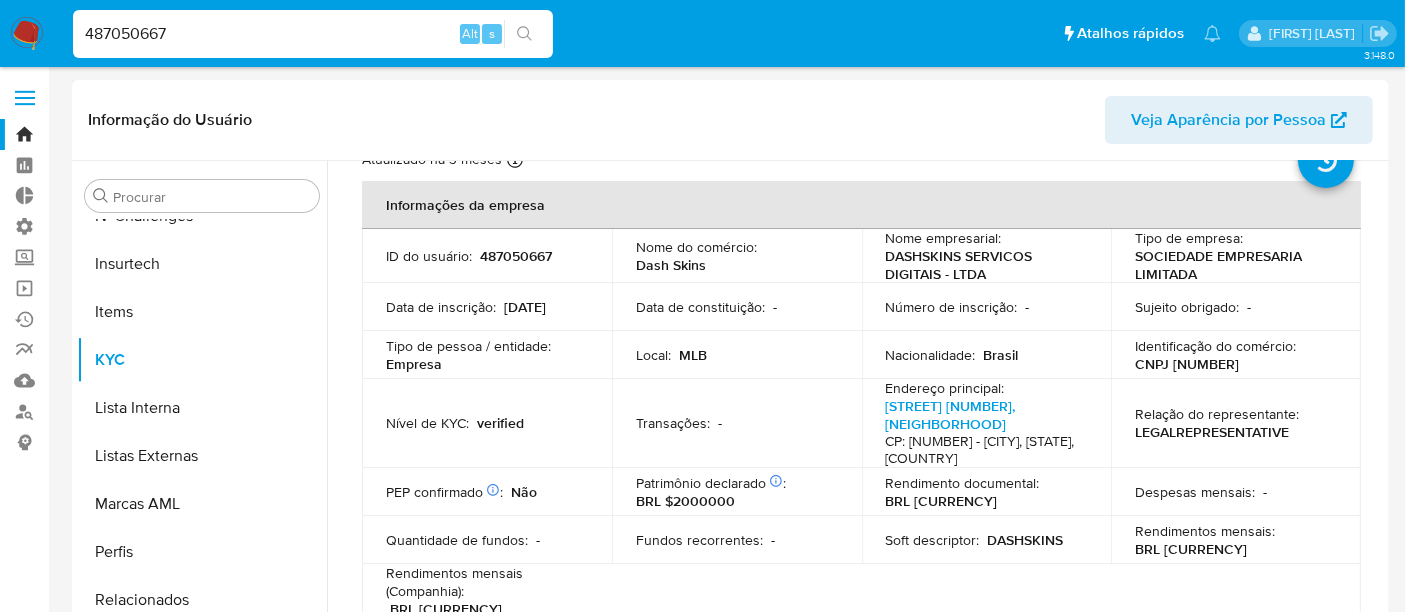 scroll, scrollTop: 111, scrollLeft: 0, axis: vertical 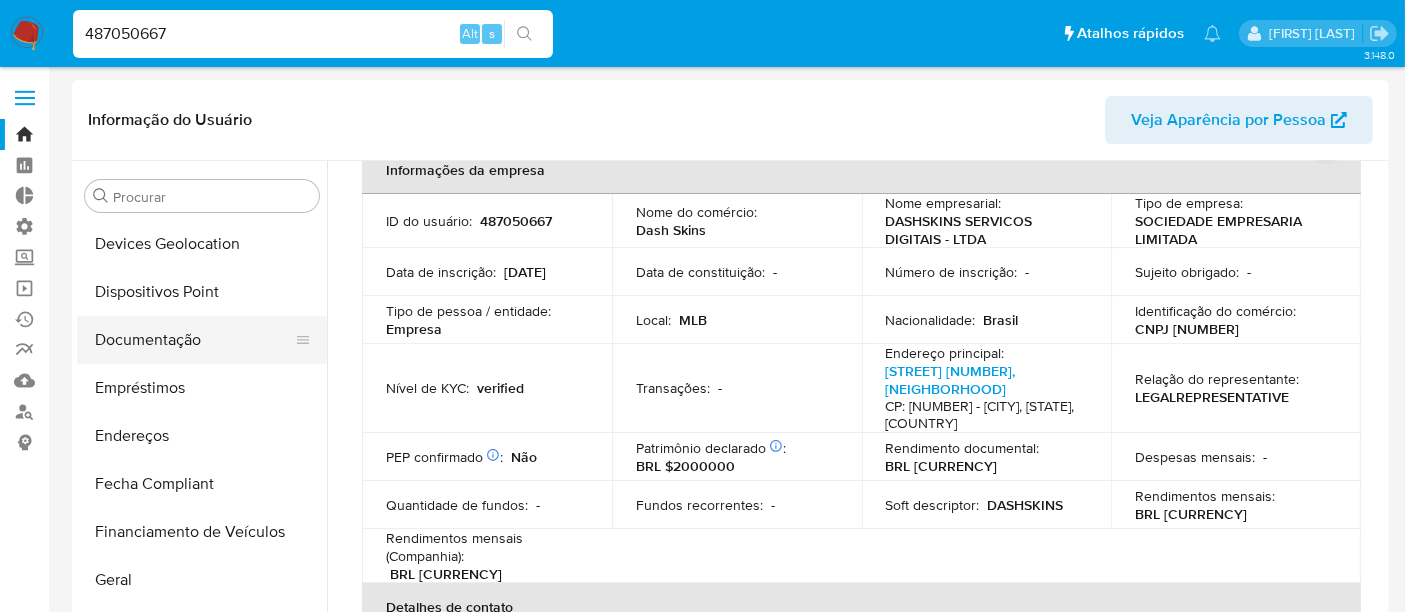 click on "Documentação" at bounding box center [194, 340] 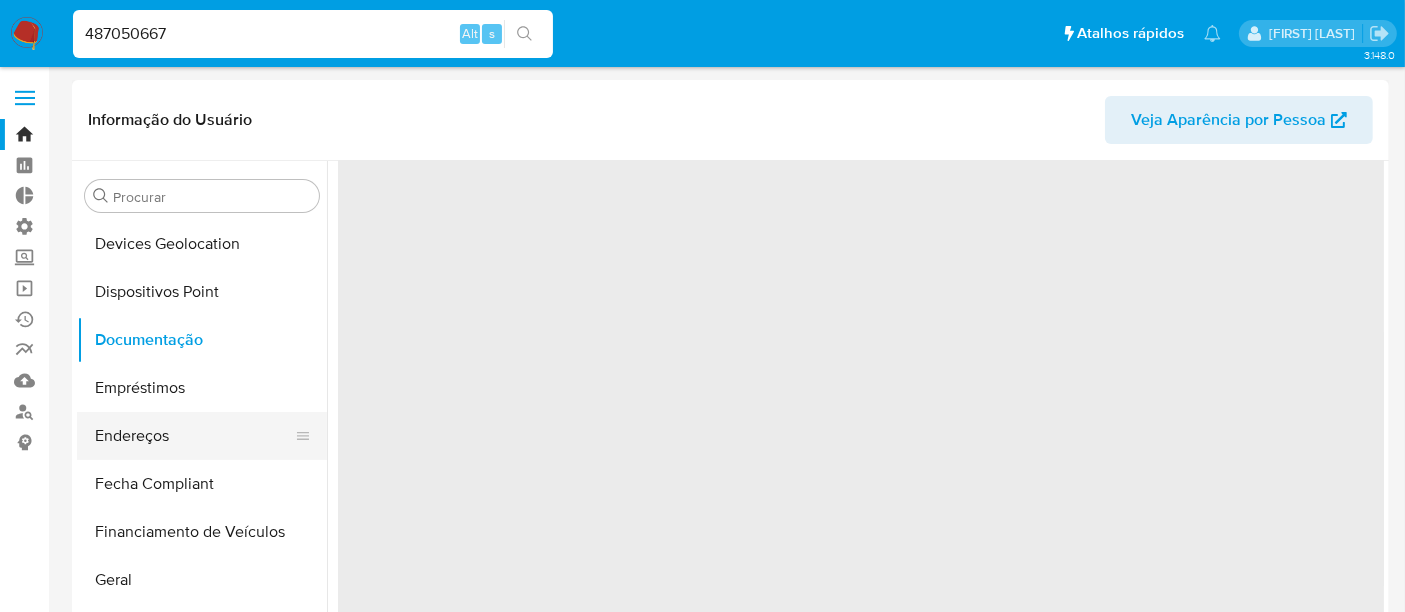 scroll, scrollTop: 0, scrollLeft: 0, axis: both 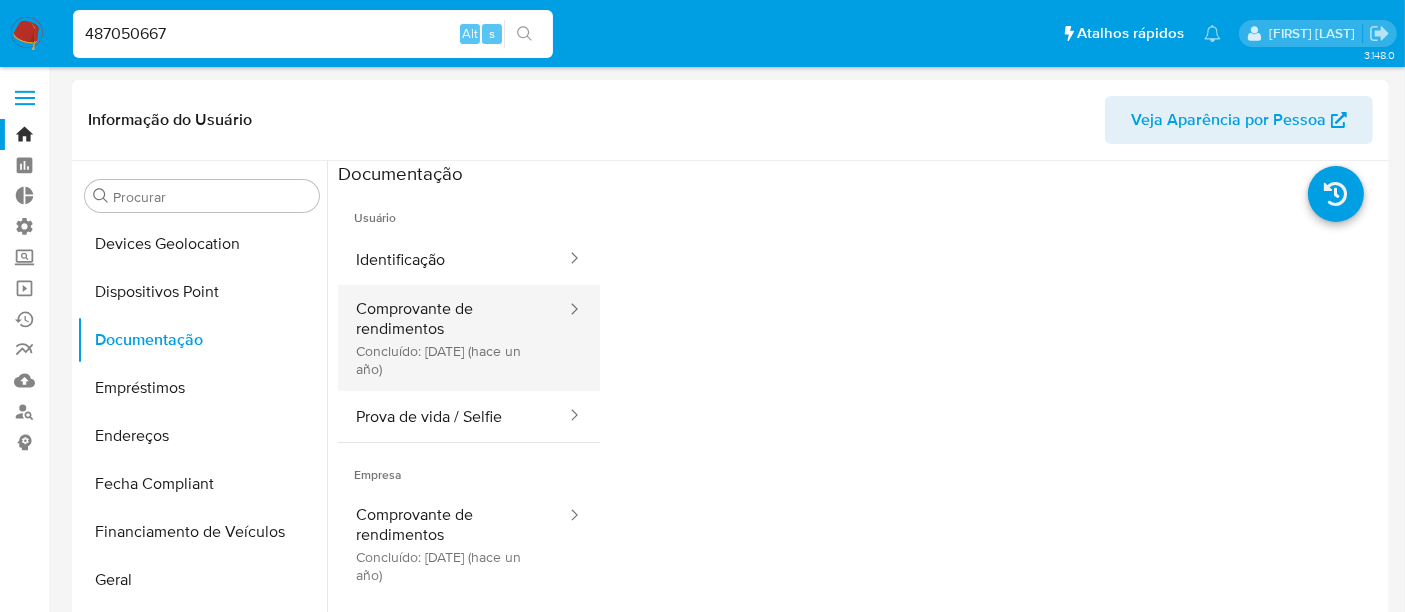 click on "Comprovante de rendimentos Concluído: [DATE] (hace un año)" at bounding box center [453, 338] 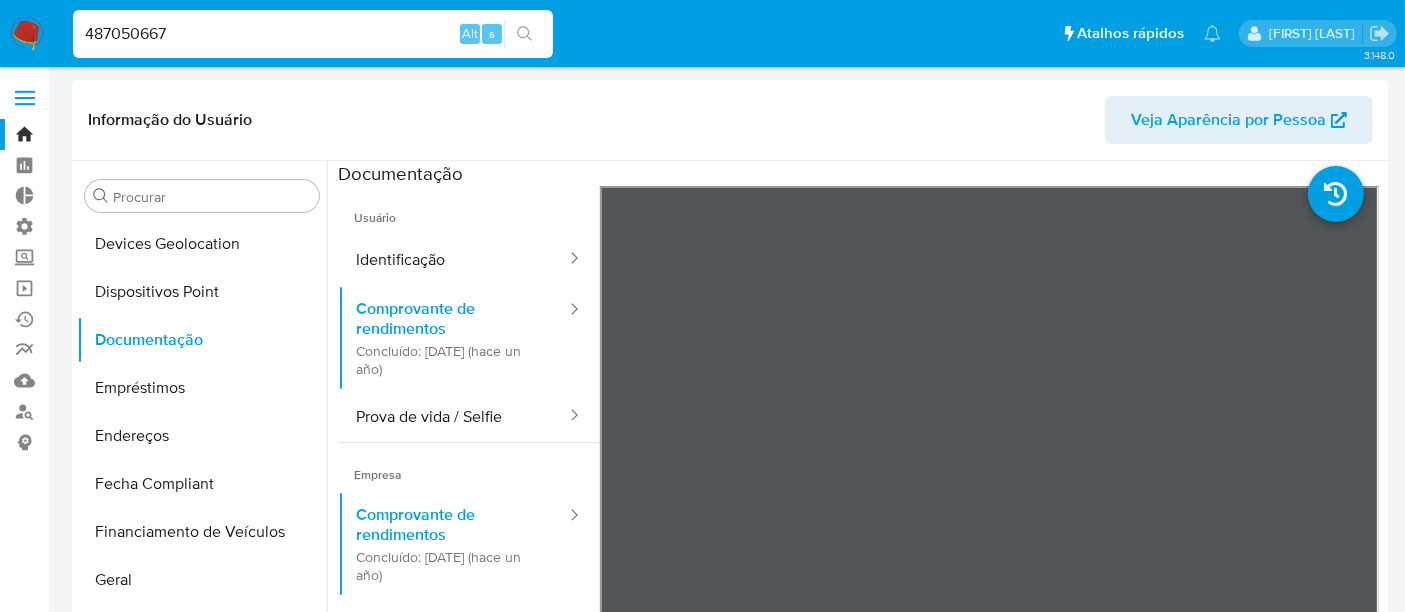 drag, startPoint x: 188, startPoint y: 32, endPoint x: 0, endPoint y: 32, distance: 188 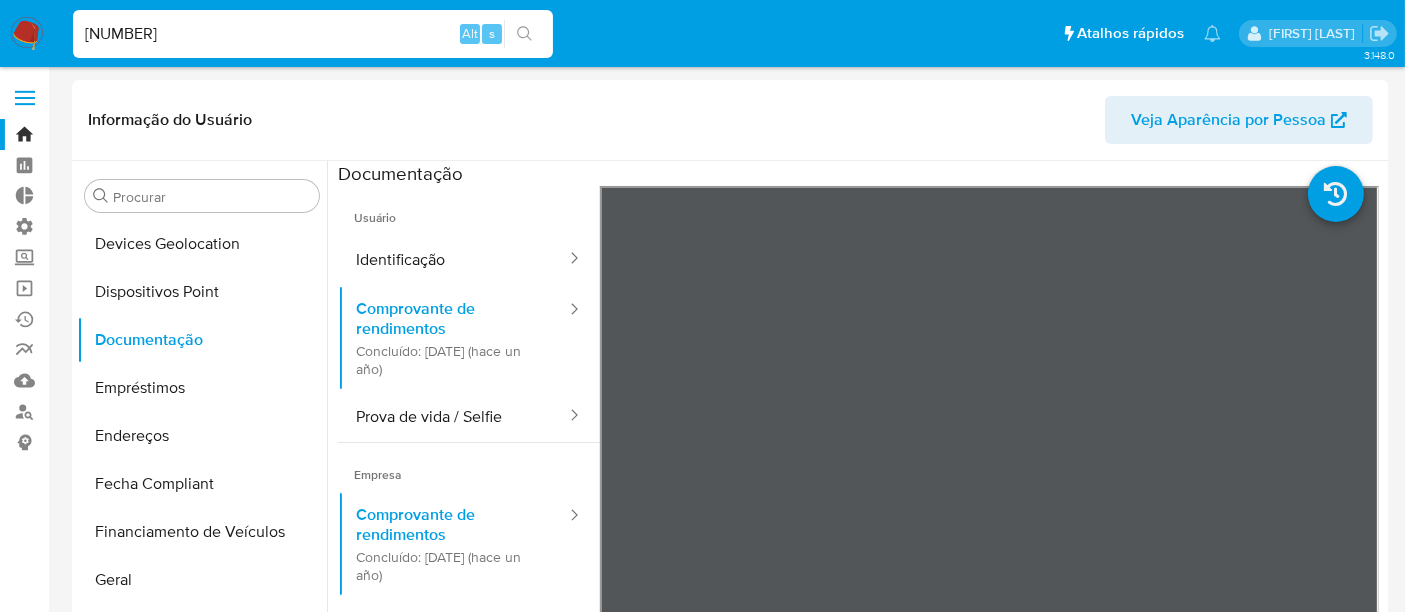 type on "[NUMBER]" 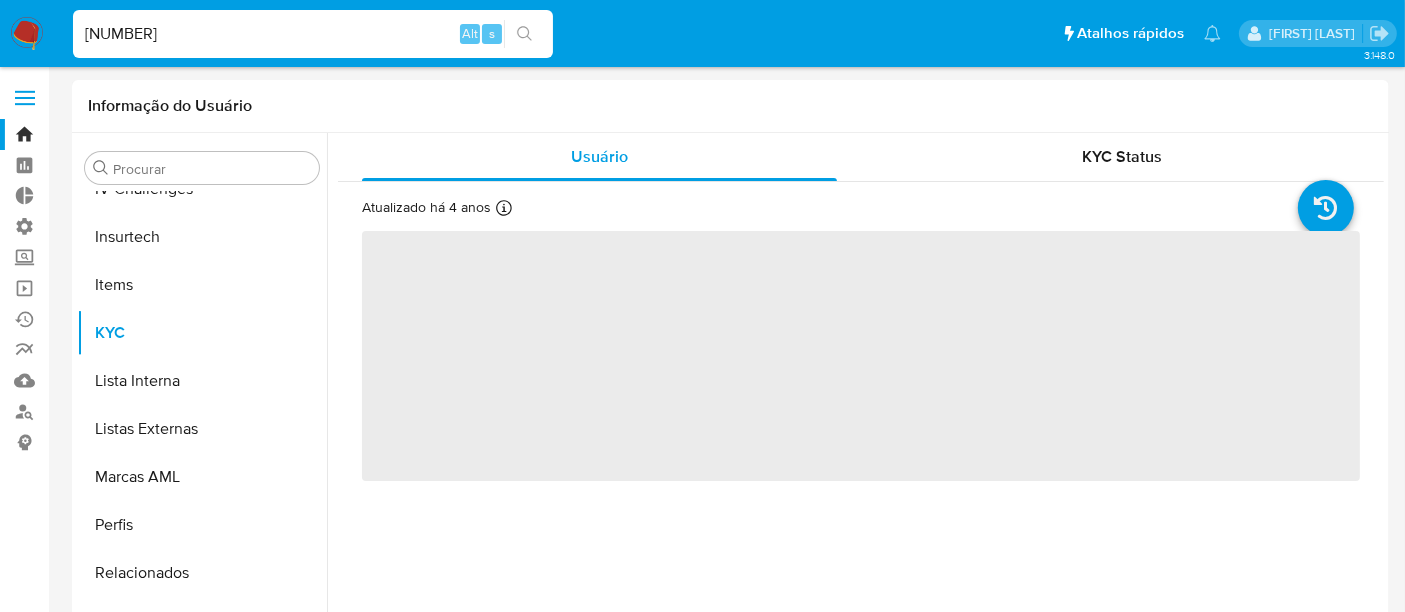 scroll, scrollTop: 844, scrollLeft: 0, axis: vertical 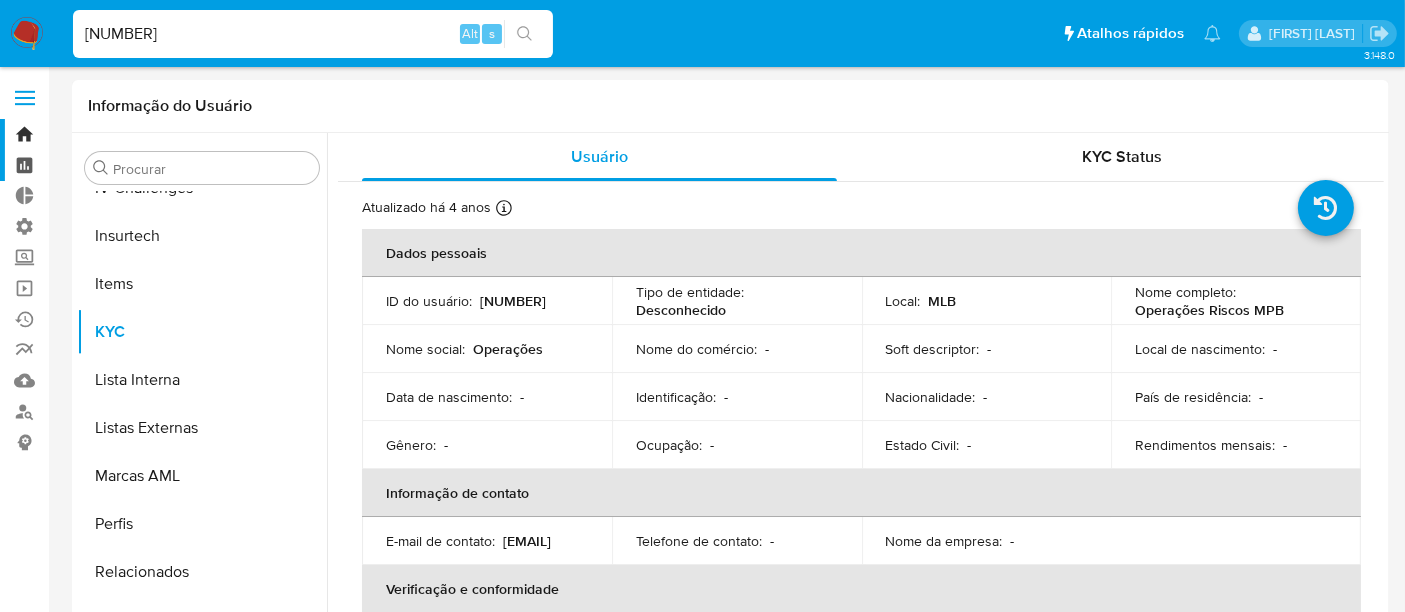 select on "10" 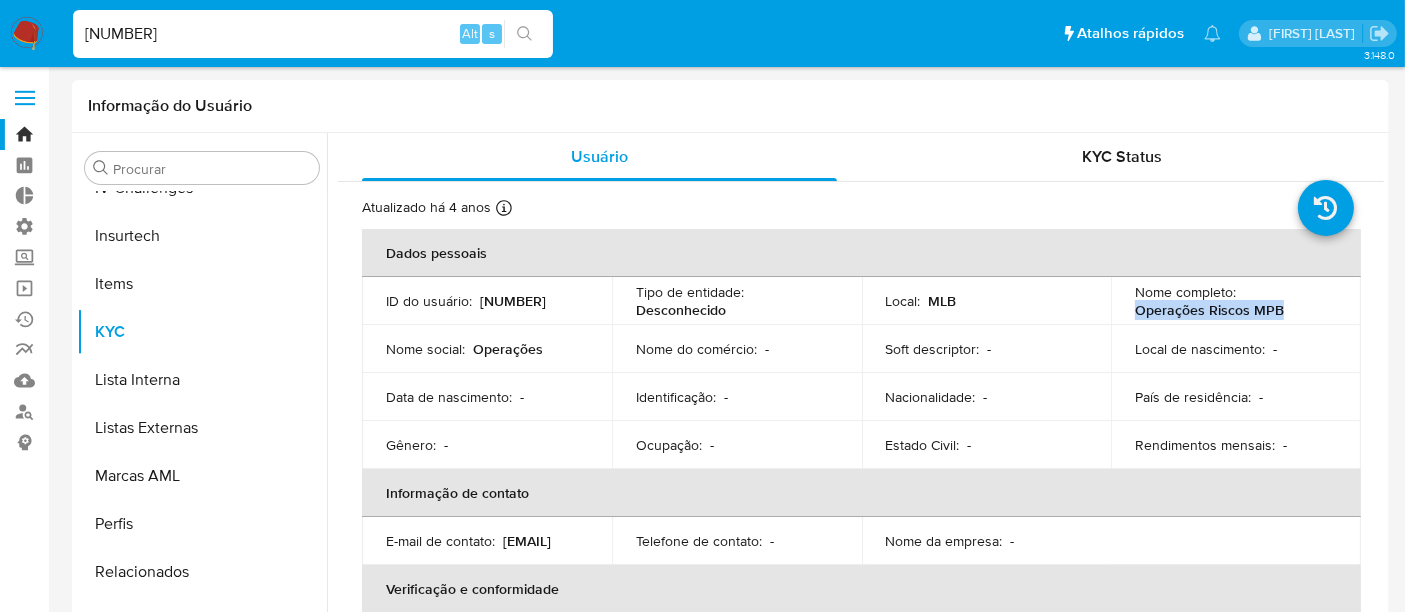 drag, startPoint x: 1120, startPoint y: 310, endPoint x: 1304, endPoint y: 315, distance: 184.06792 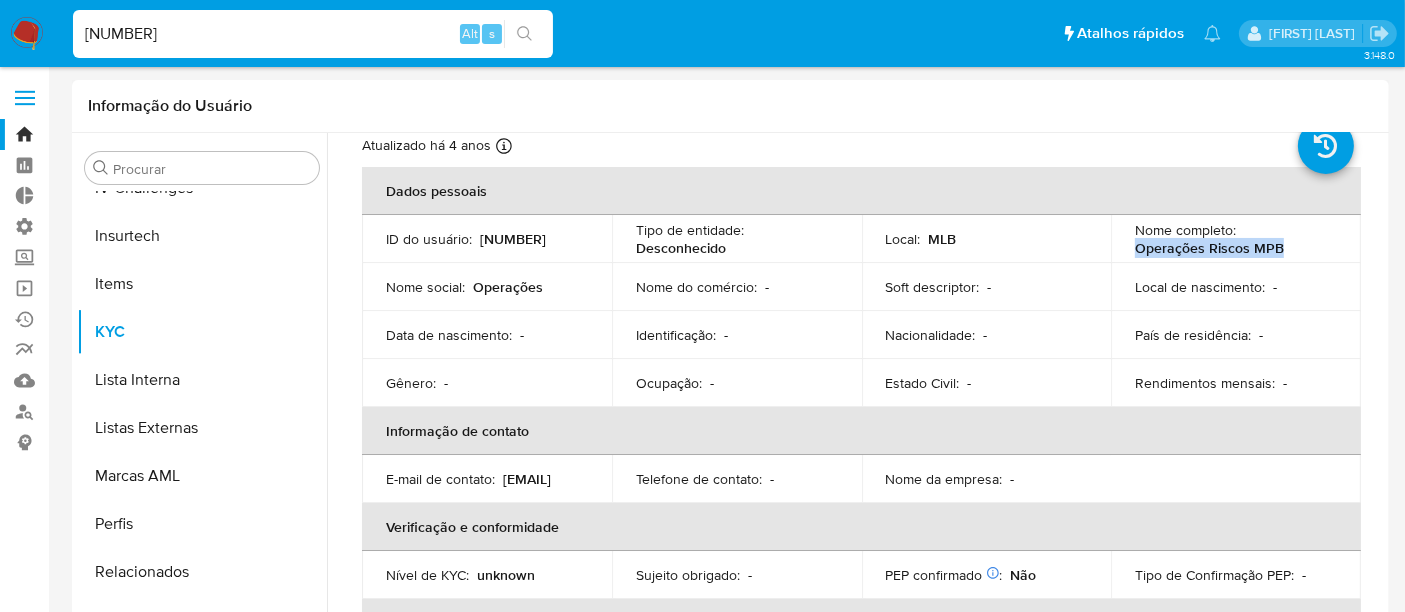 scroll, scrollTop: 111, scrollLeft: 0, axis: vertical 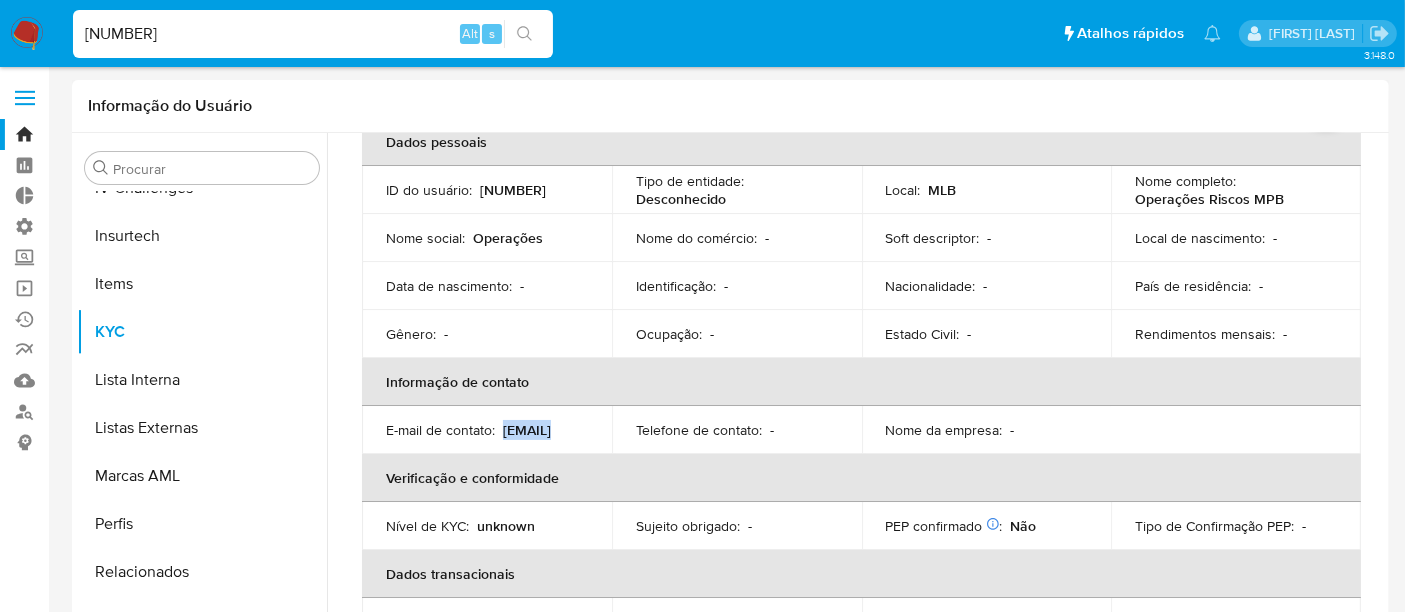 drag, startPoint x: 381, startPoint y: 442, endPoint x: 620, endPoint y: 441, distance: 239.00209 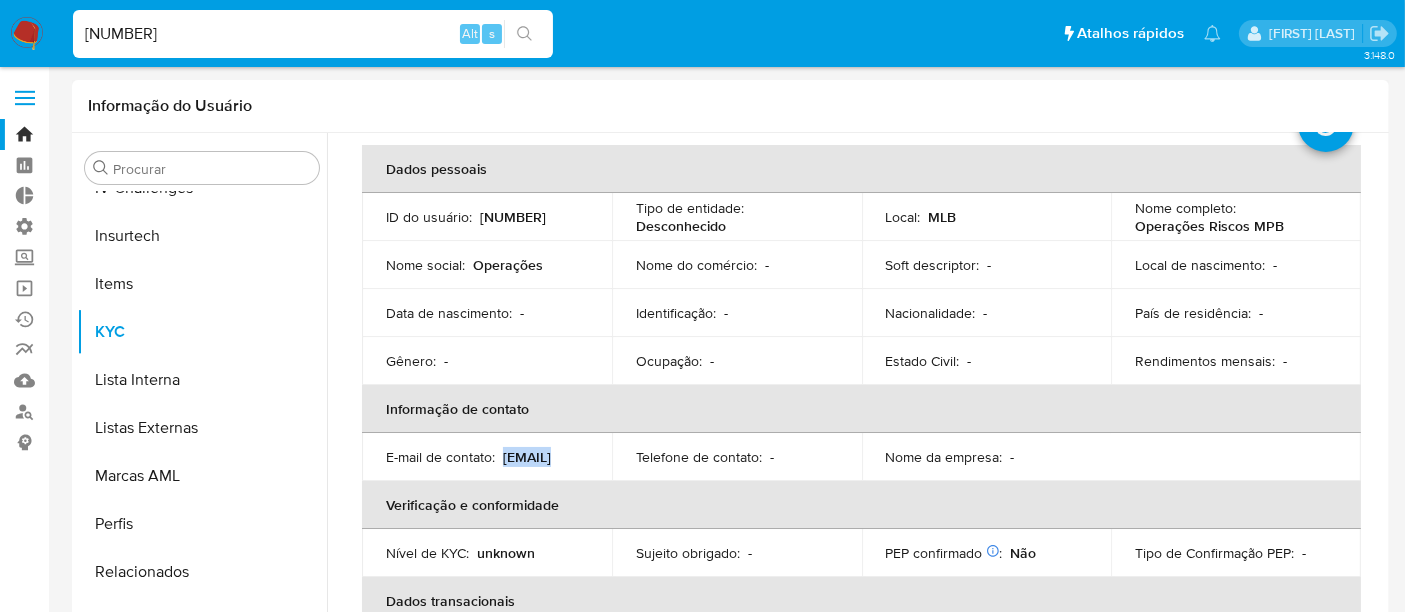 scroll, scrollTop: 0, scrollLeft: 0, axis: both 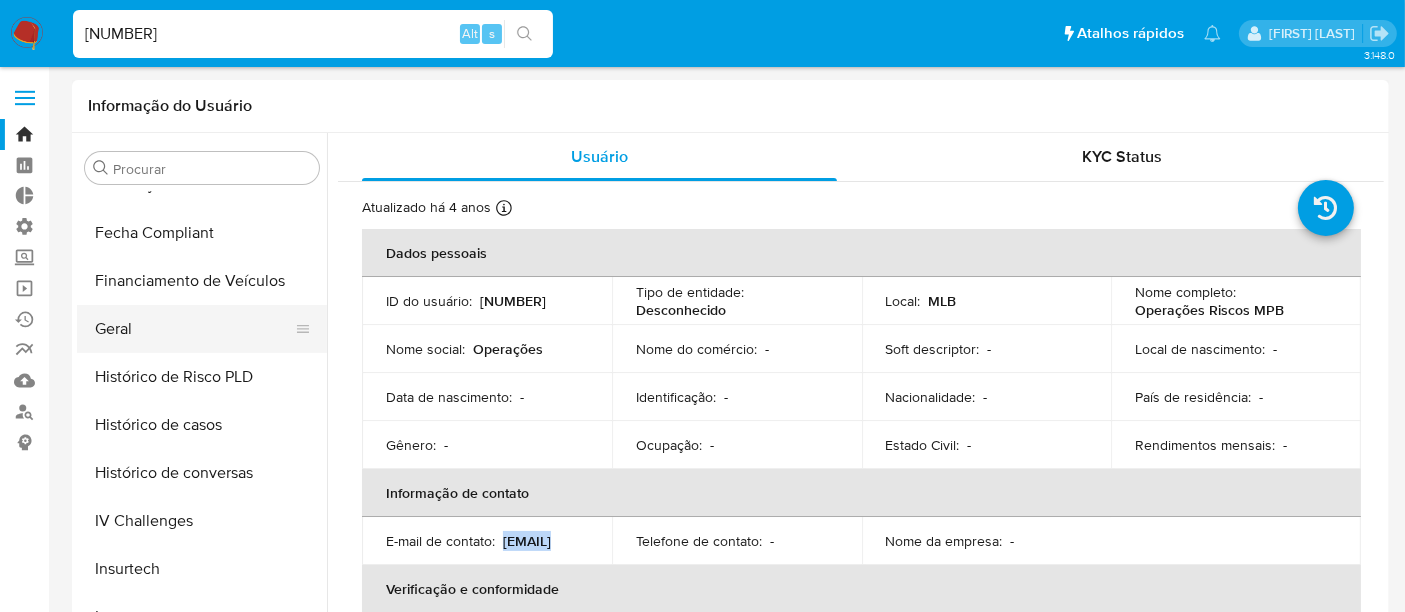 click on "Geral" at bounding box center (194, 329) 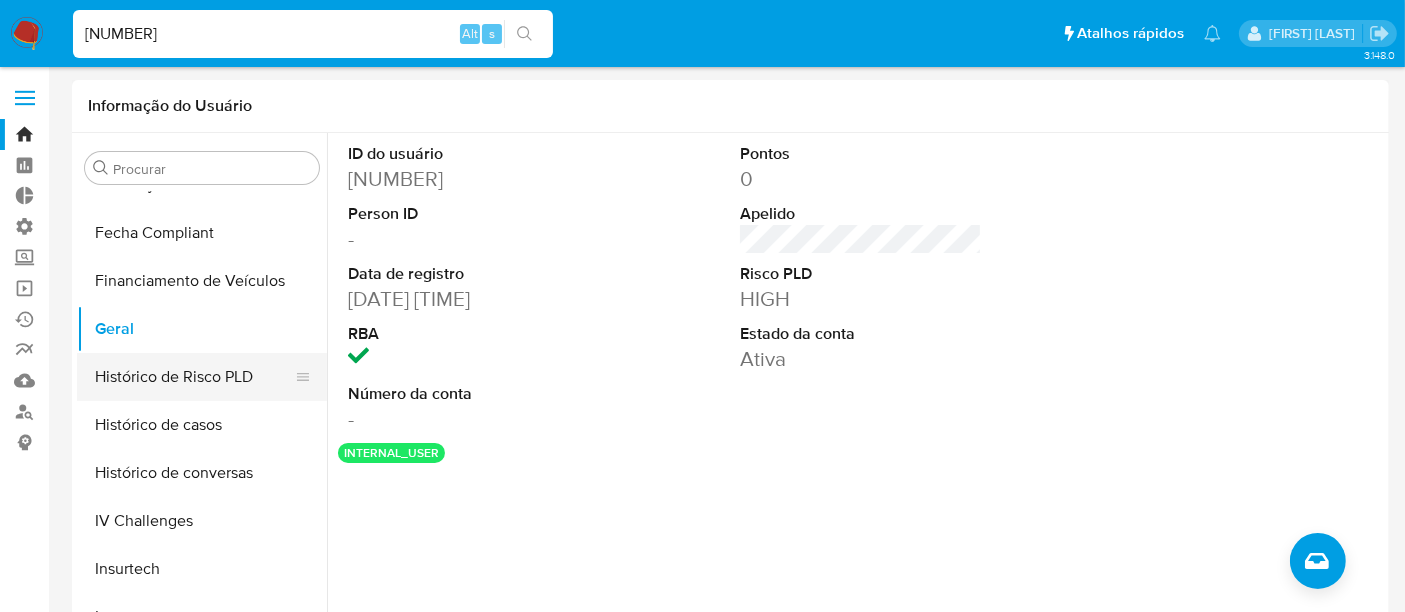 type 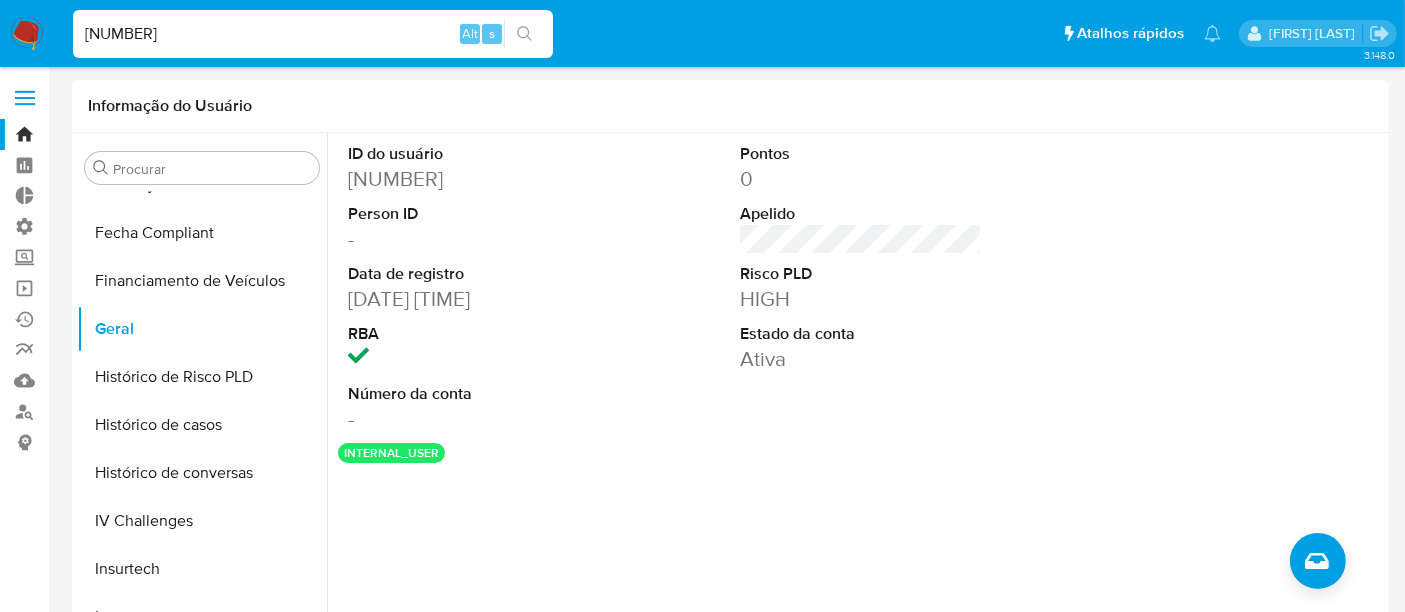 drag, startPoint x: 345, startPoint y: 155, endPoint x: 482, endPoint y: 184, distance: 140.0357 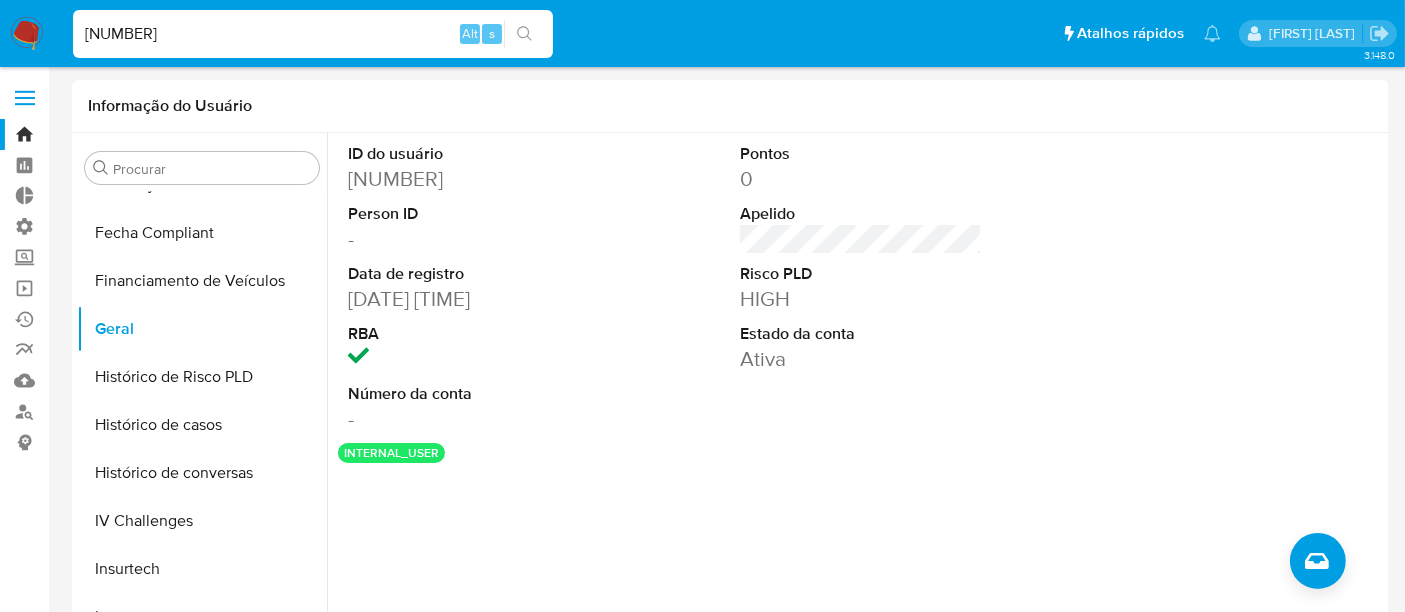 drag, startPoint x: 207, startPoint y: 37, endPoint x: 16, endPoint y: 30, distance: 191.12823 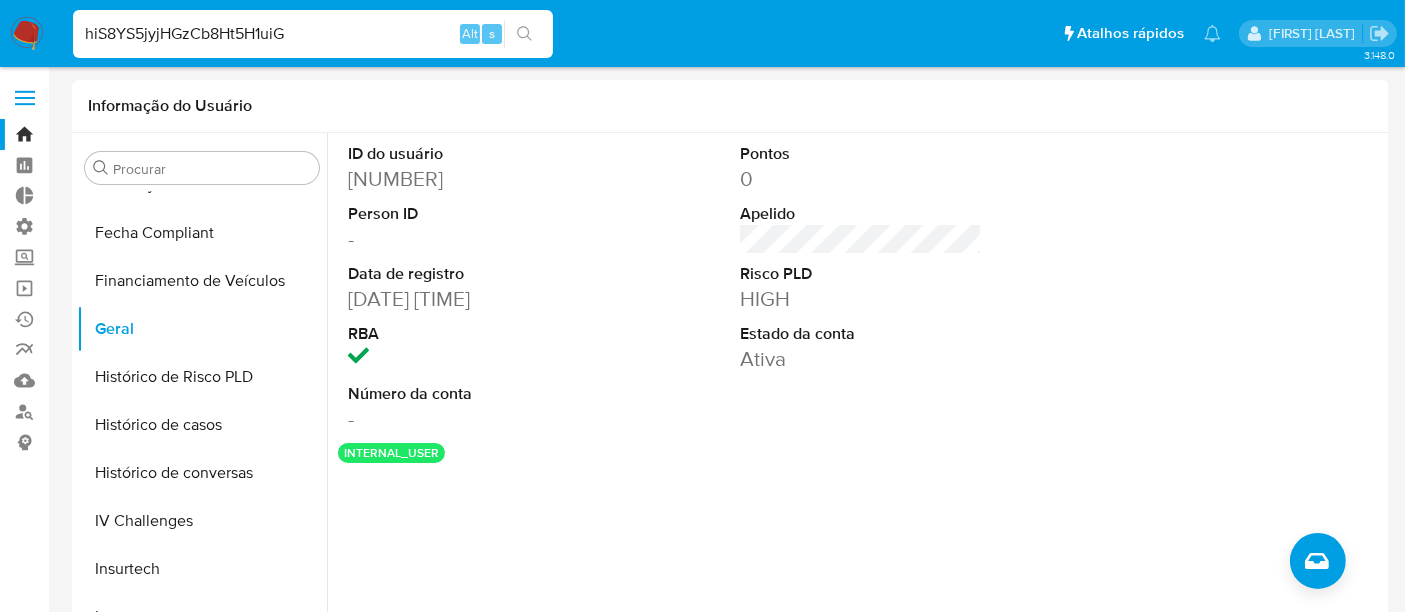 type on "hiS8YS5jyjHGzCb8Ht5H1uiG" 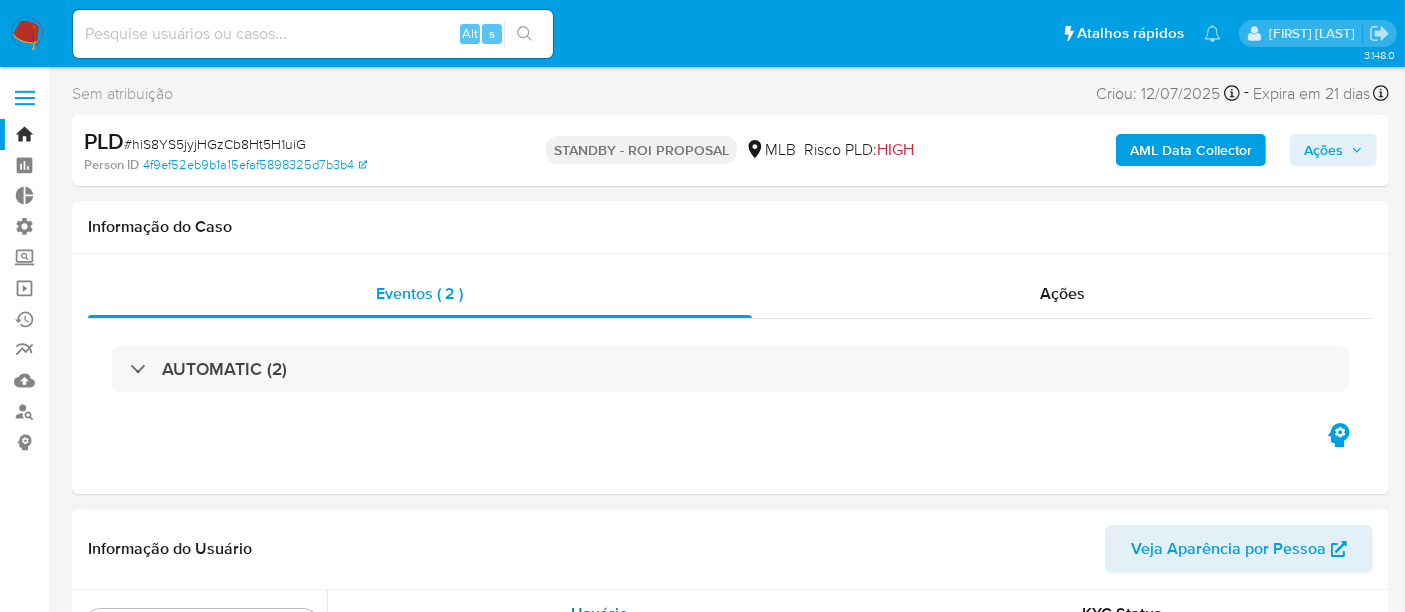 scroll, scrollTop: 844, scrollLeft: 0, axis: vertical 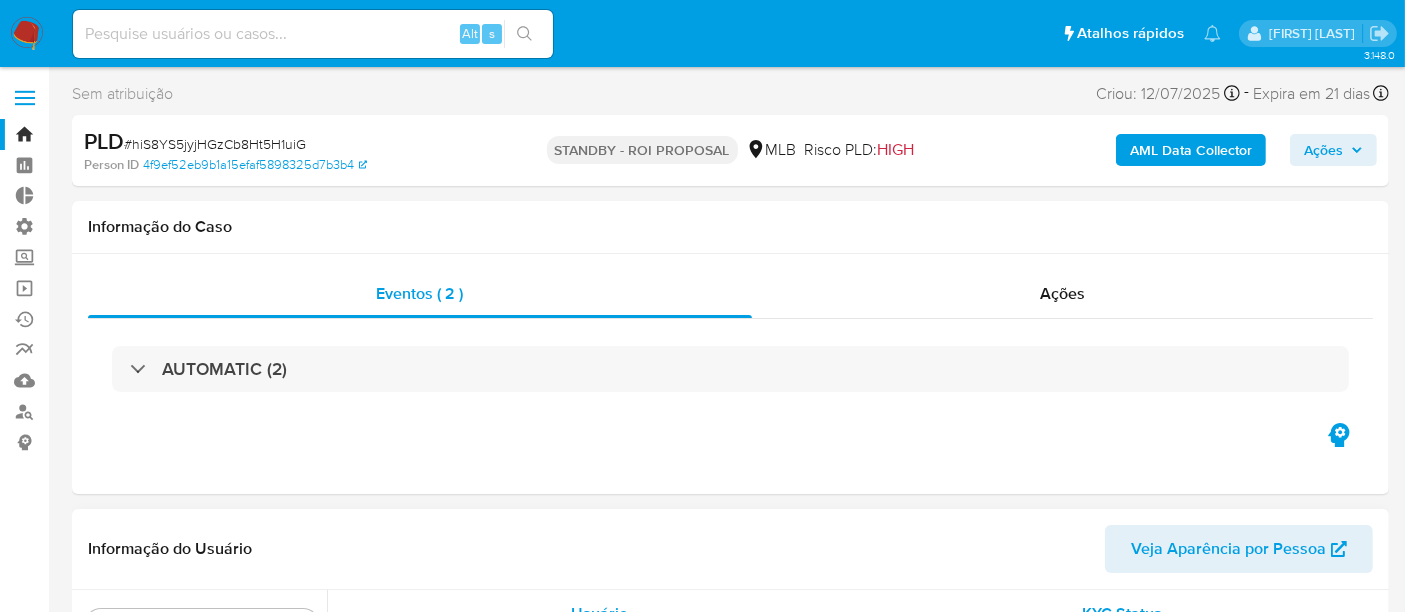 select on "10" 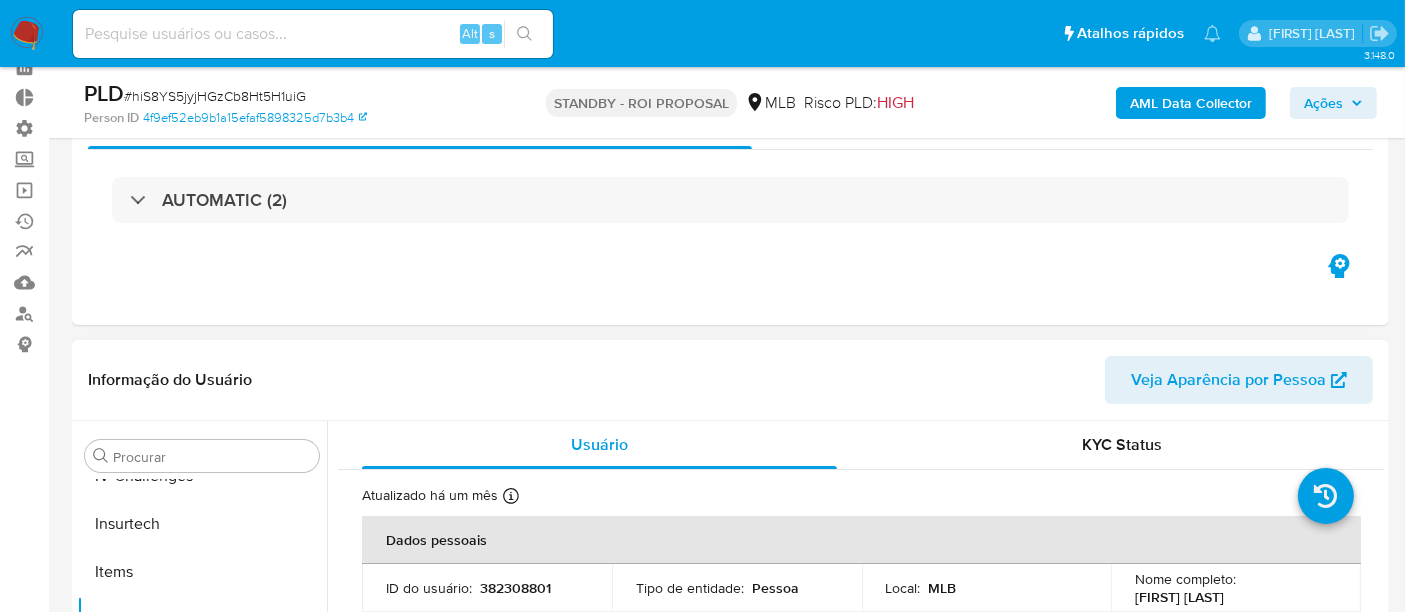 scroll, scrollTop: 222, scrollLeft: 0, axis: vertical 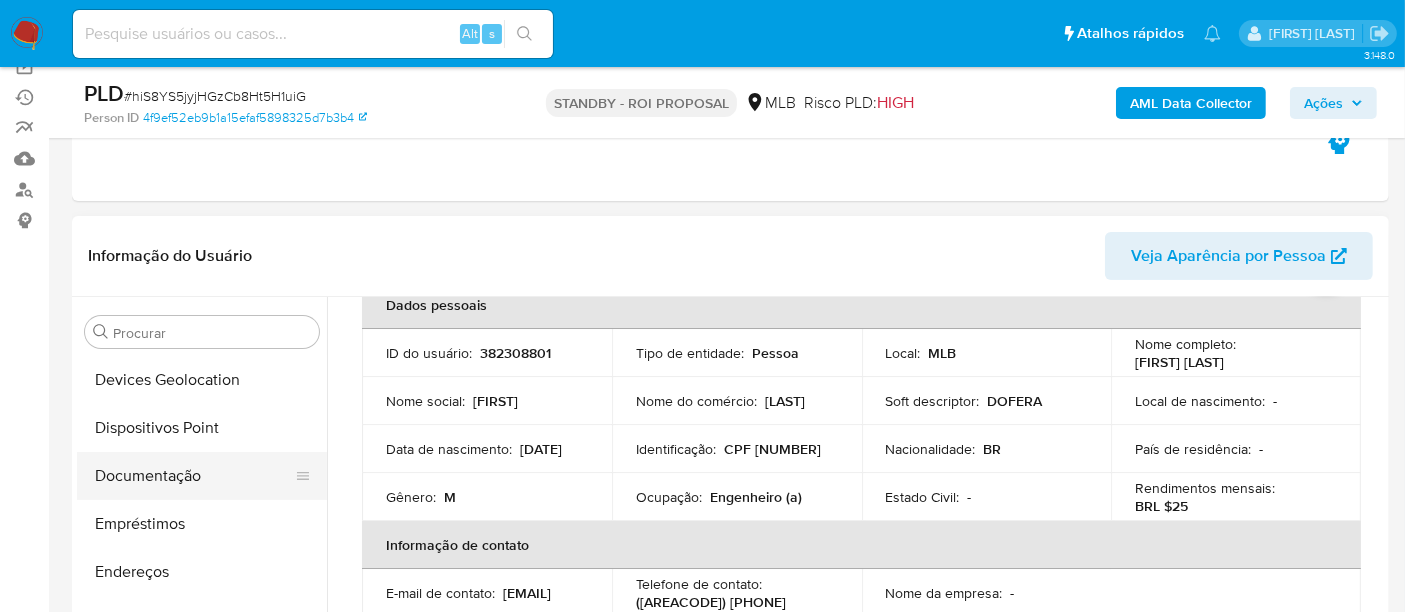 click on "Documentação" at bounding box center (194, 476) 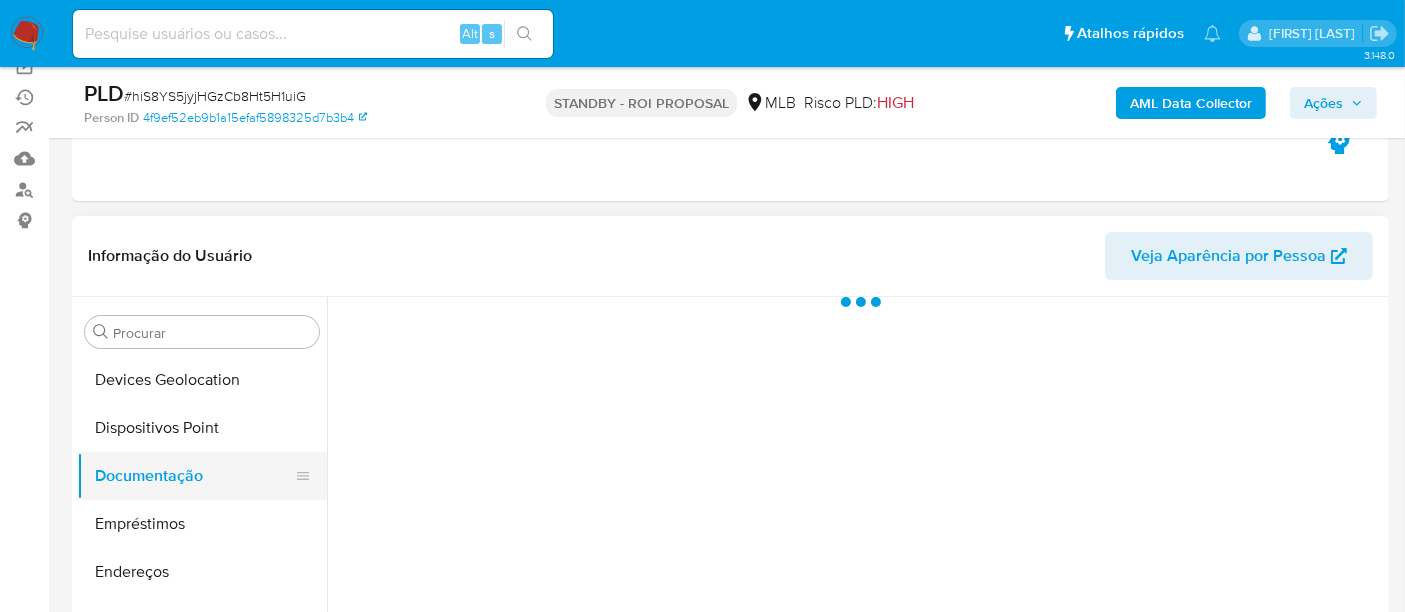 scroll, scrollTop: 0, scrollLeft: 0, axis: both 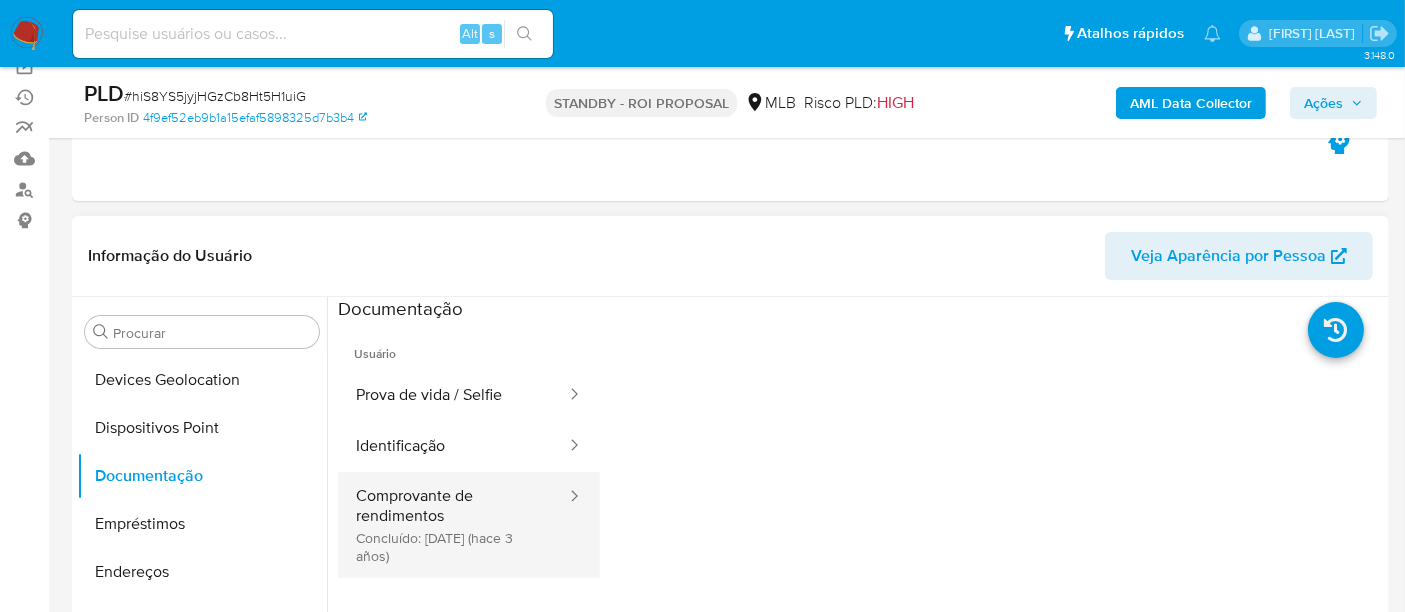 click on "Comprovante de rendimentos Concluído: [DATE] (hace 3 años)" at bounding box center (453, 525) 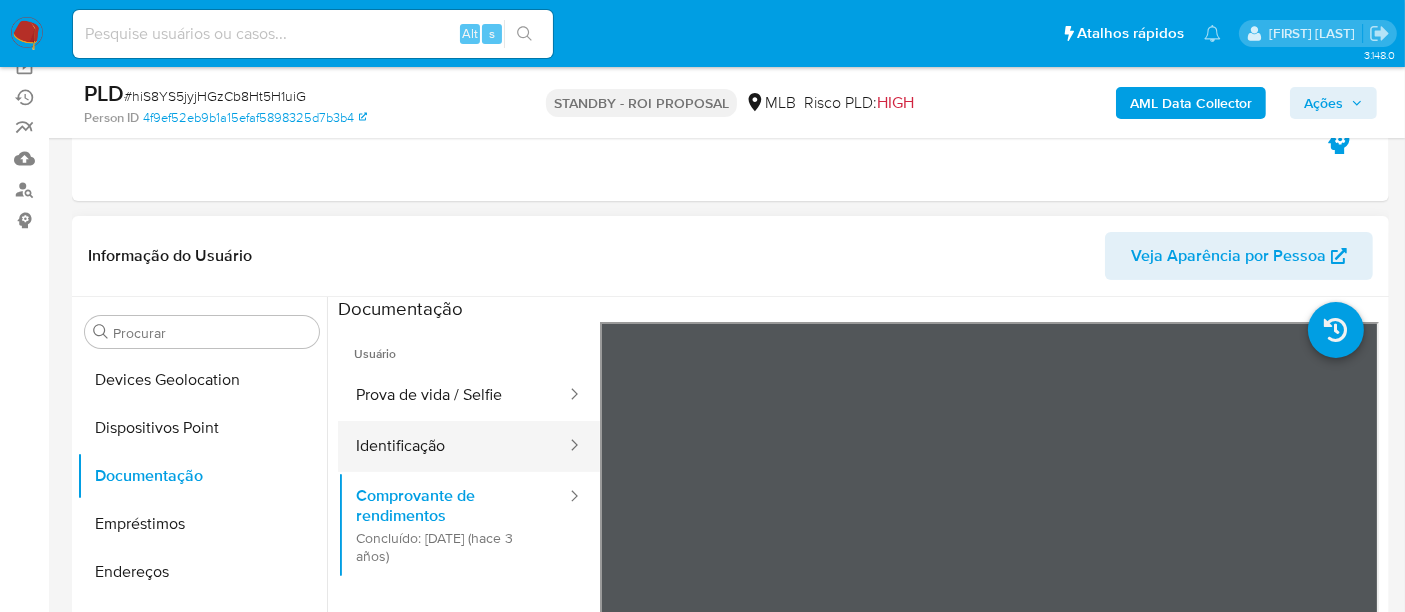 click on "Identificação" at bounding box center [453, 446] 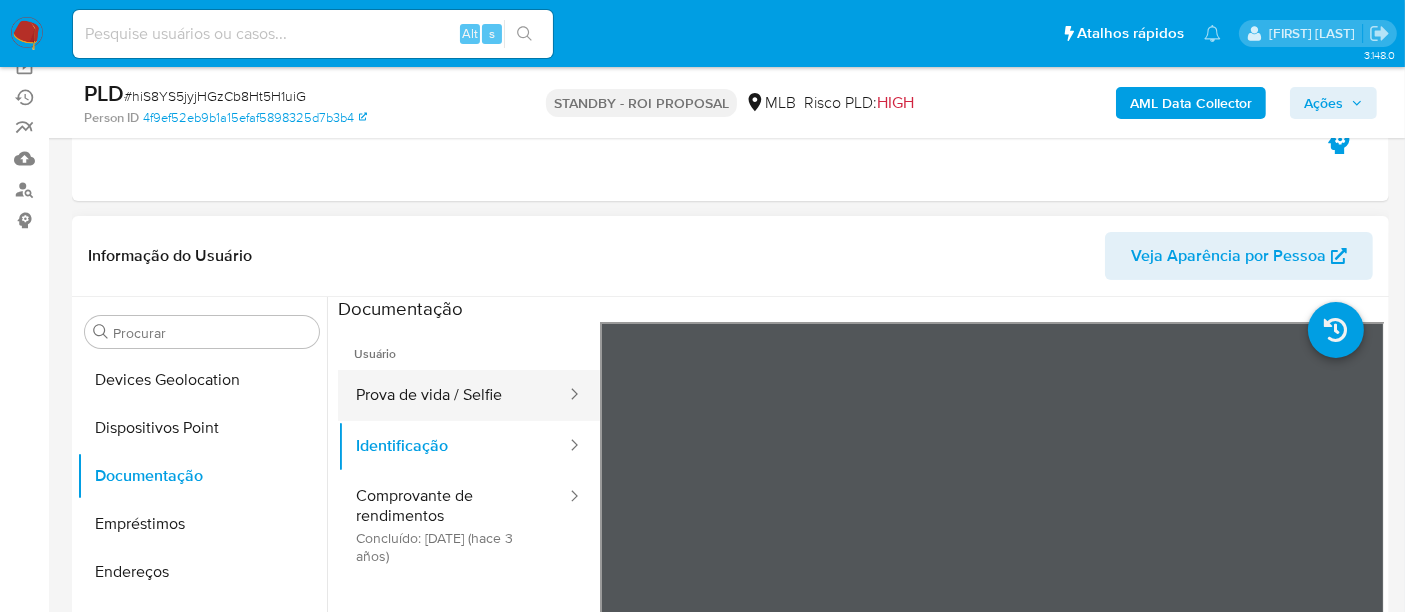 click on "Prova de vida / Selfie" at bounding box center [453, 395] 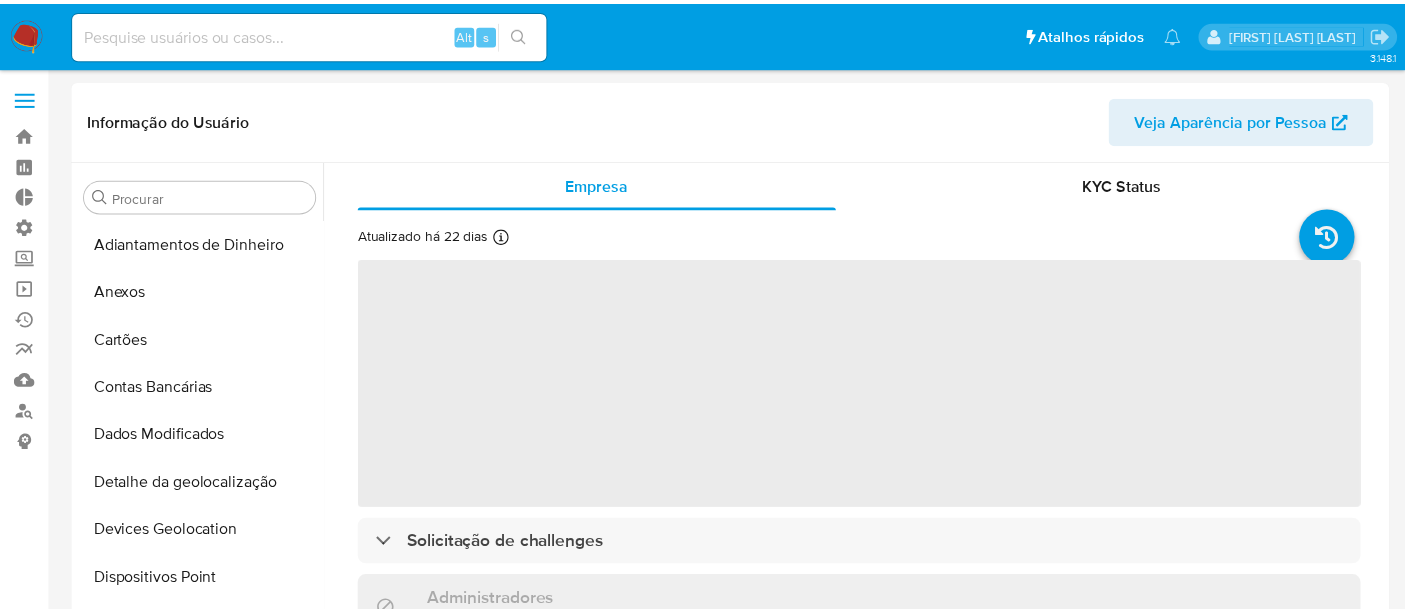 scroll, scrollTop: 0, scrollLeft: 0, axis: both 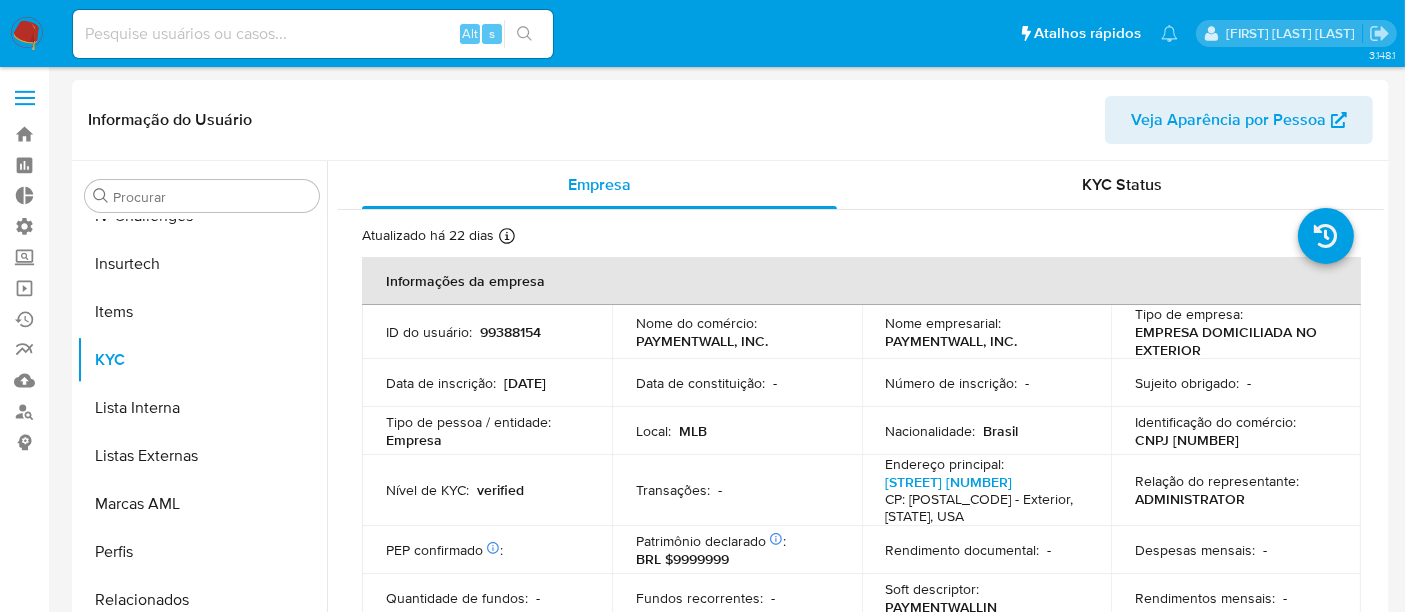 select on "10" 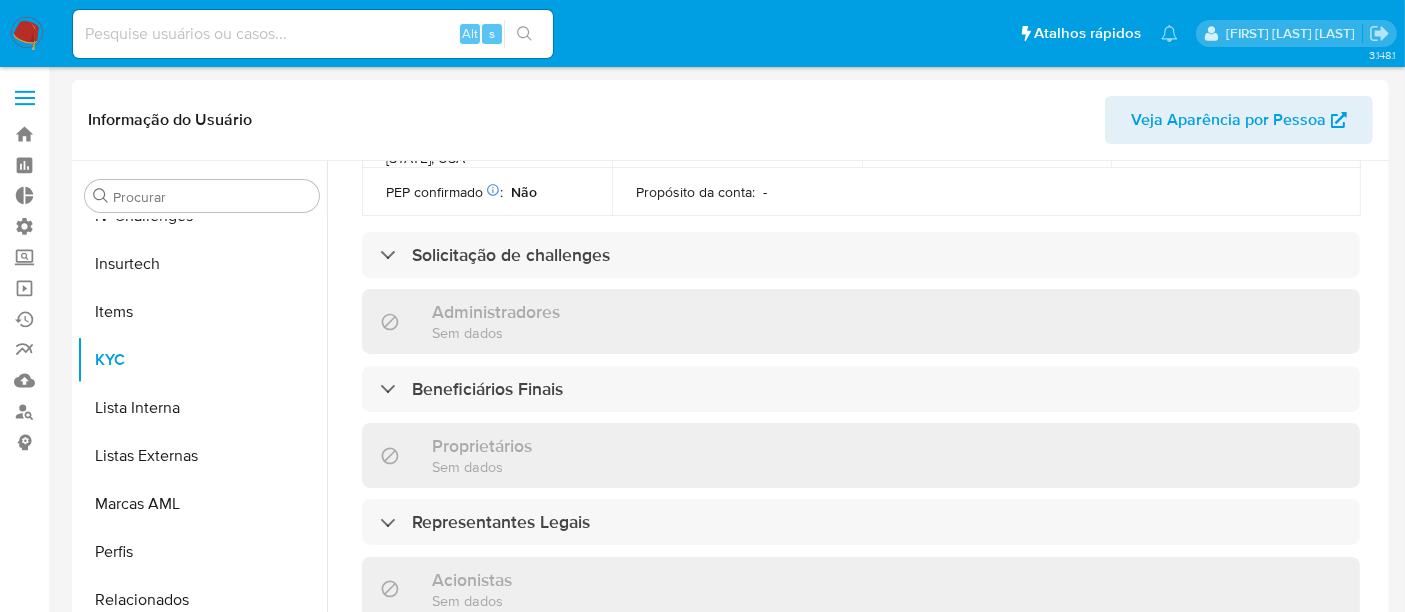 scroll, scrollTop: 1148, scrollLeft: 0, axis: vertical 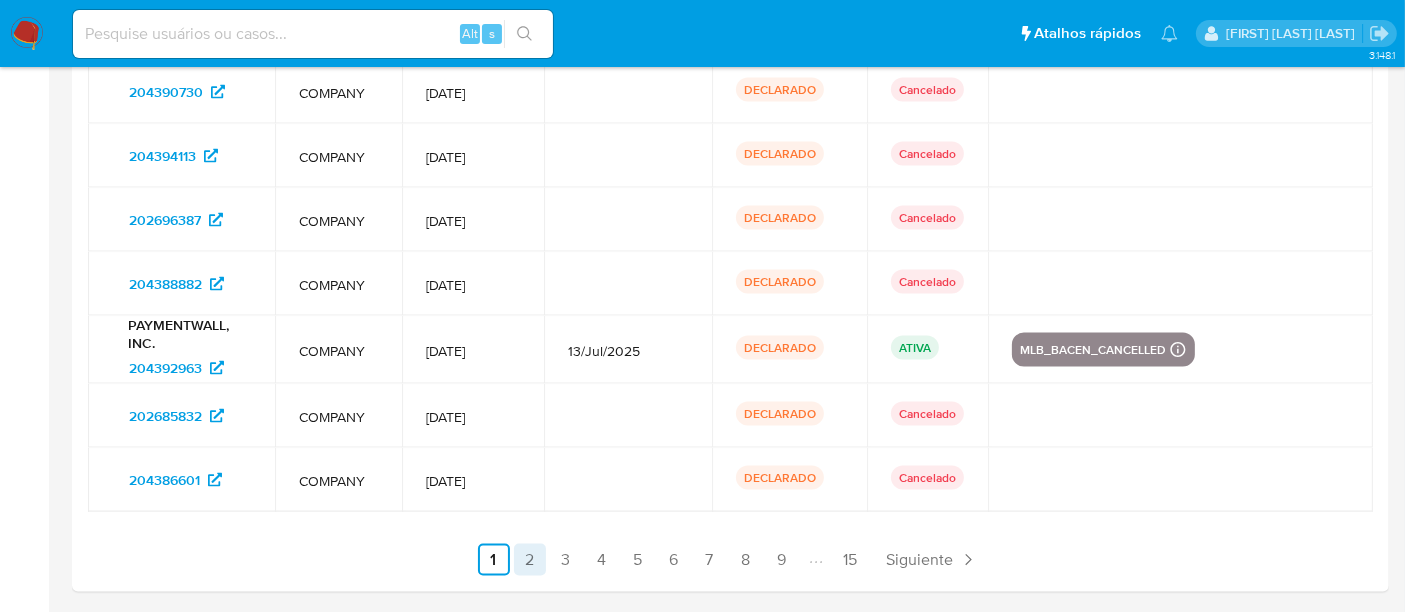 click on "2" at bounding box center [530, 560] 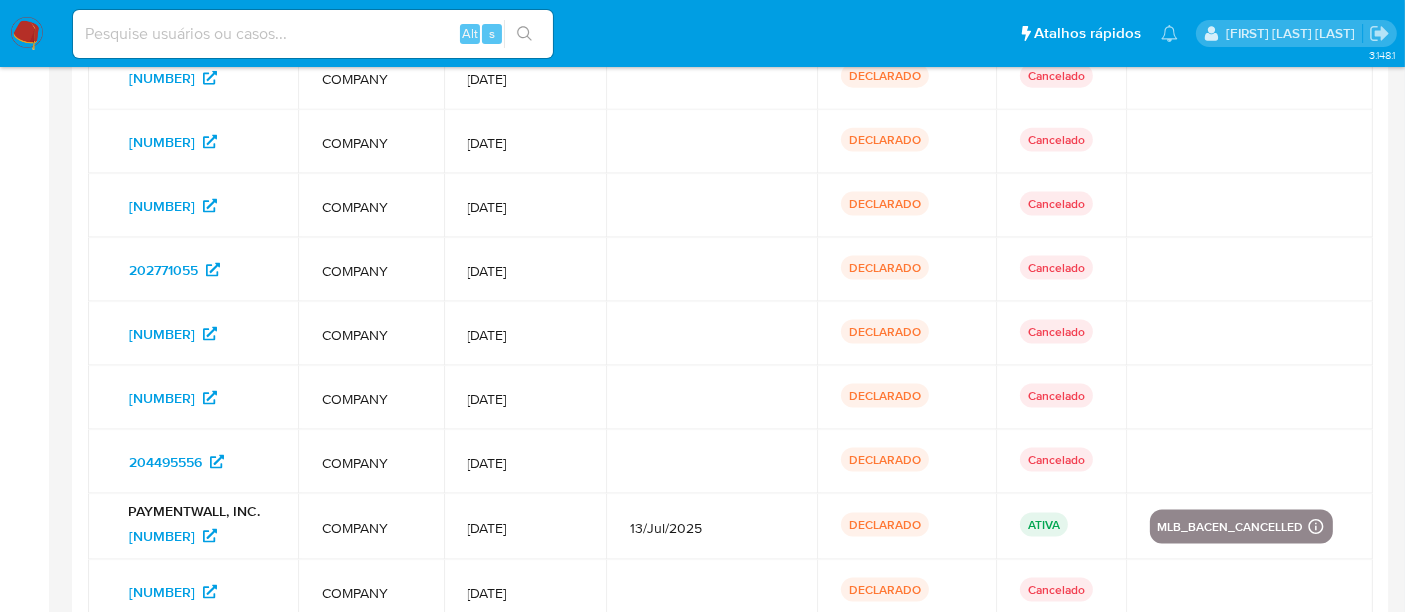 scroll, scrollTop: 2826, scrollLeft: 0, axis: vertical 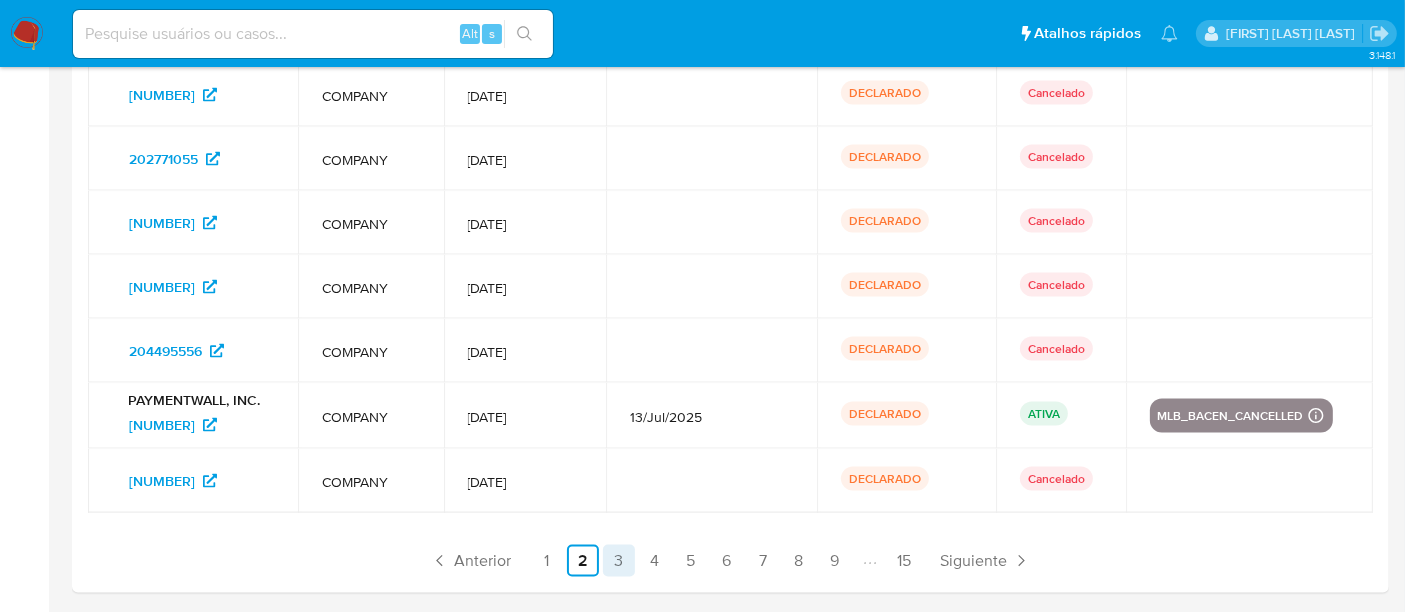 click on "3" at bounding box center (619, 561) 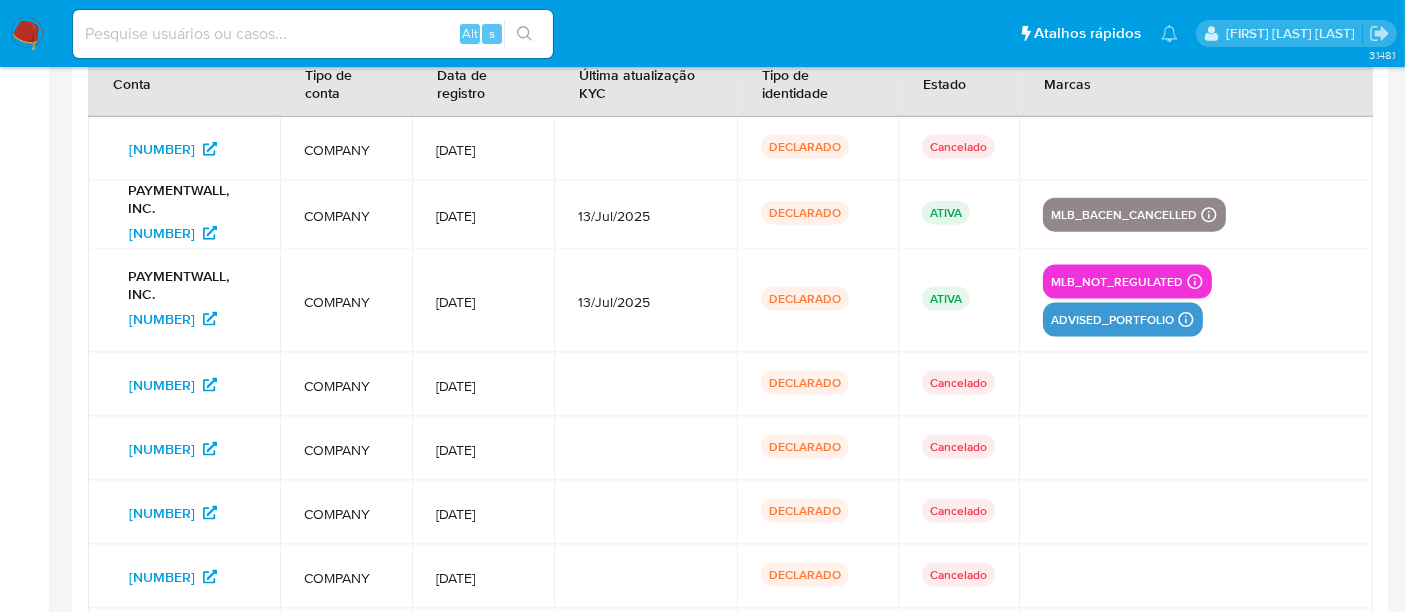 scroll, scrollTop: 2887, scrollLeft: 0, axis: vertical 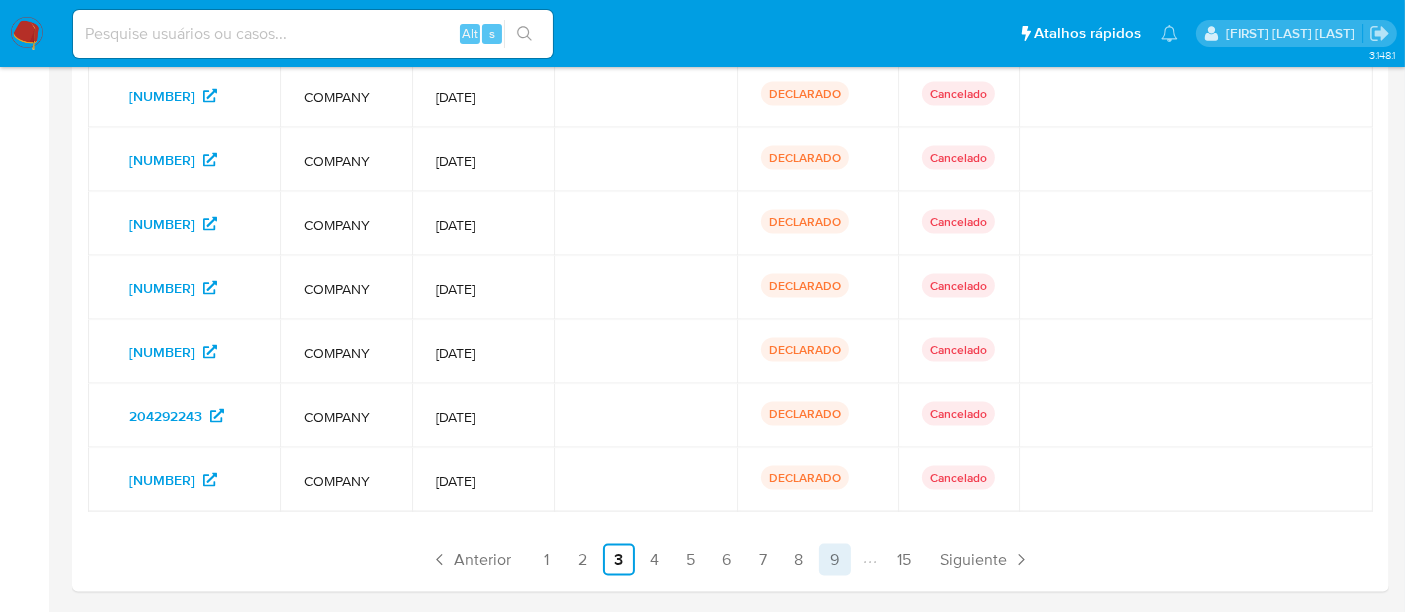 click on "9" at bounding box center (835, 560) 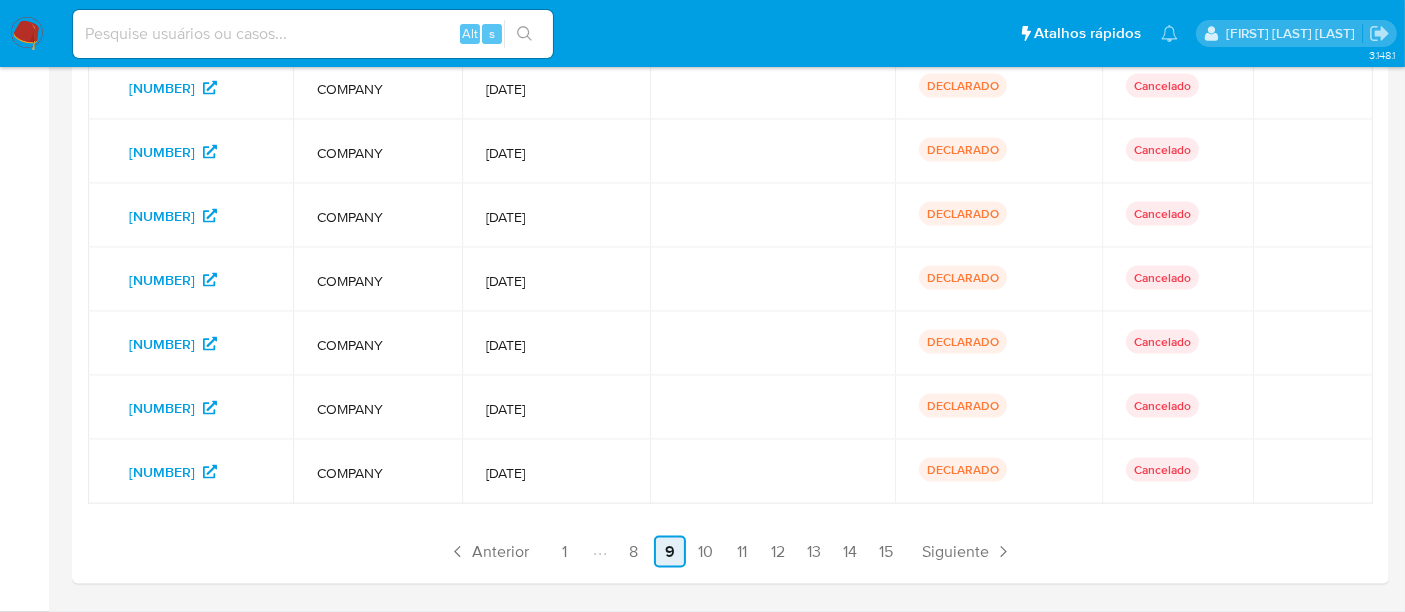 scroll, scrollTop: 2824, scrollLeft: 0, axis: vertical 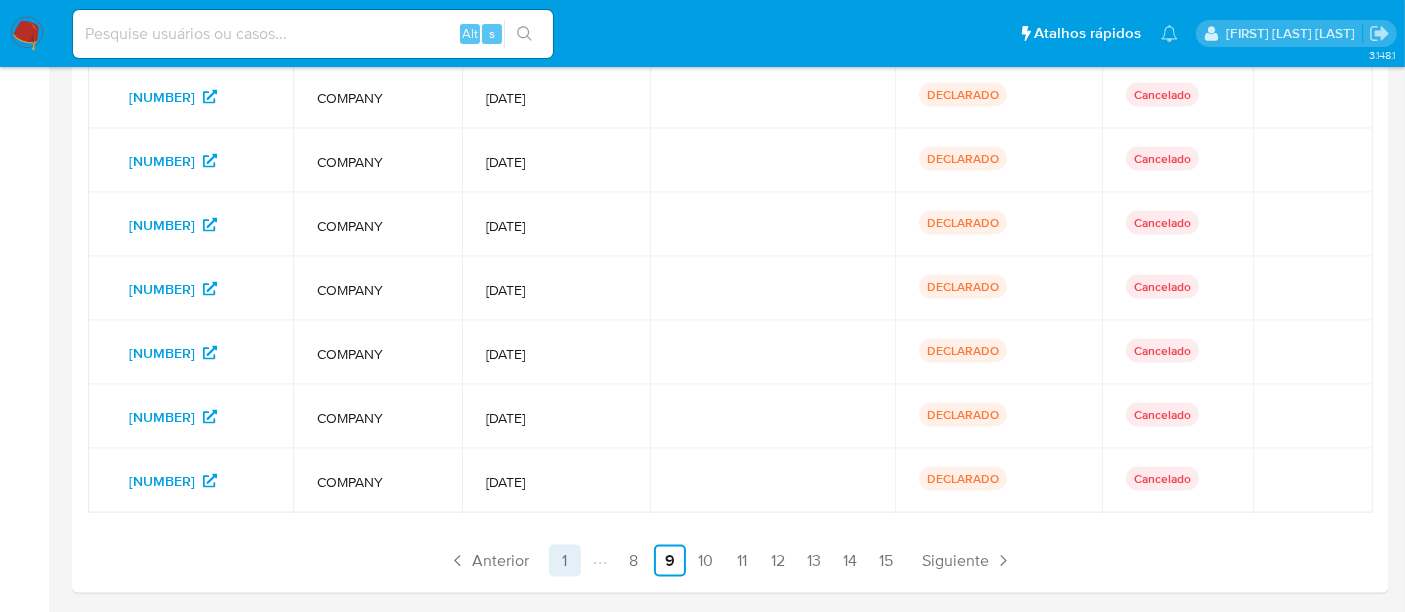 click on "1" at bounding box center (565, 561) 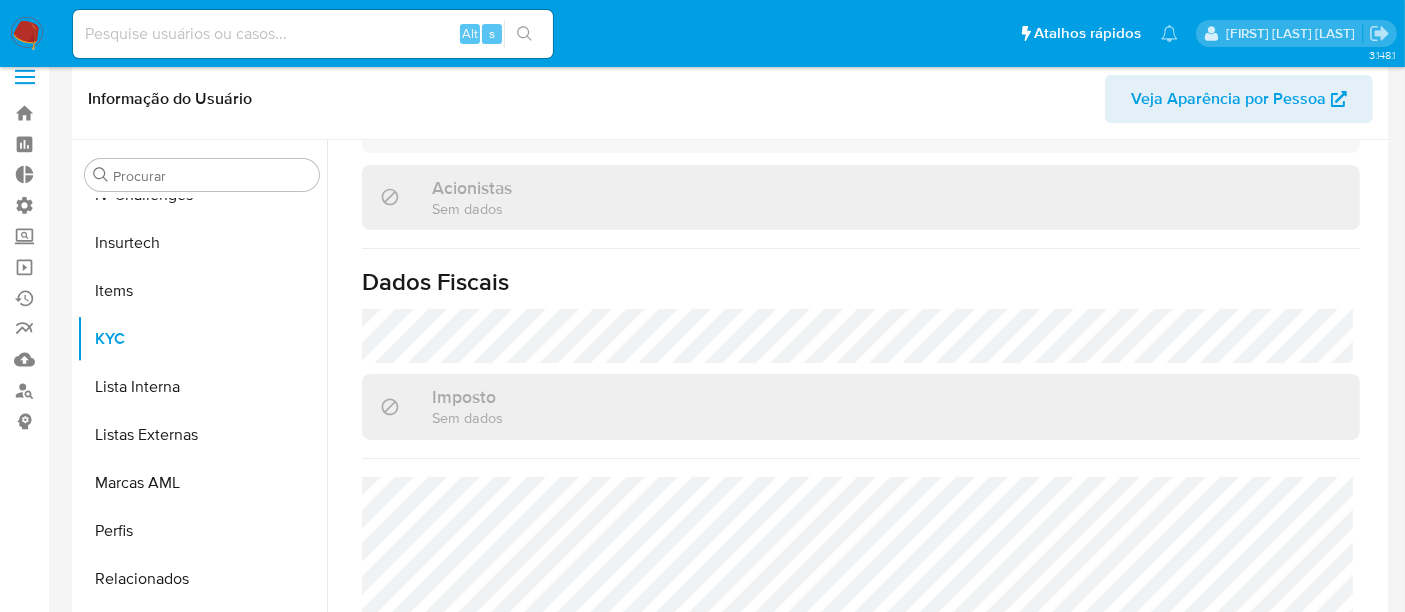 scroll, scrollTop: 0, scrollLeft: 0, axis: both 